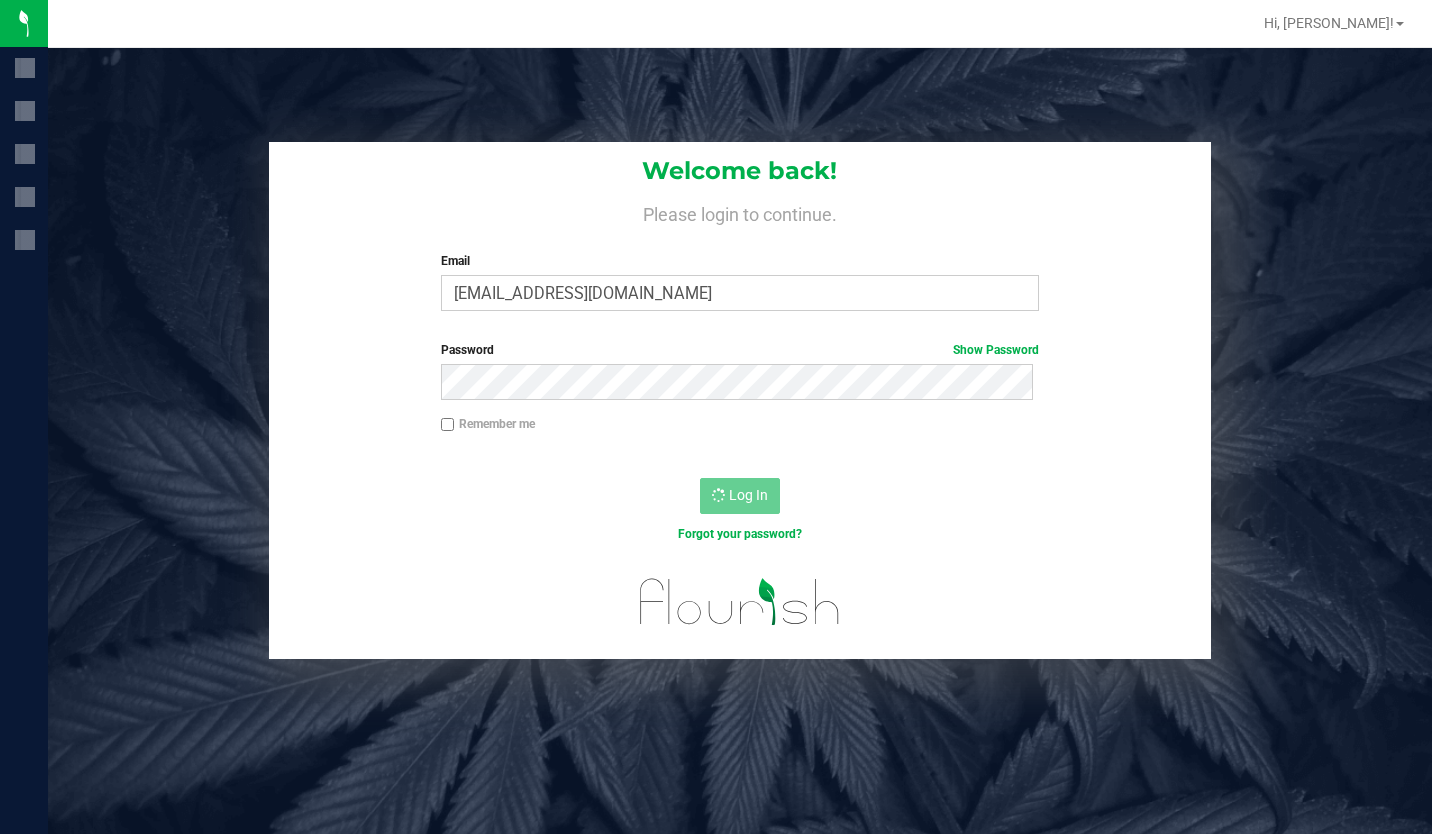scroll, scrollTop: 0, scrollLeft: 0, axis: both 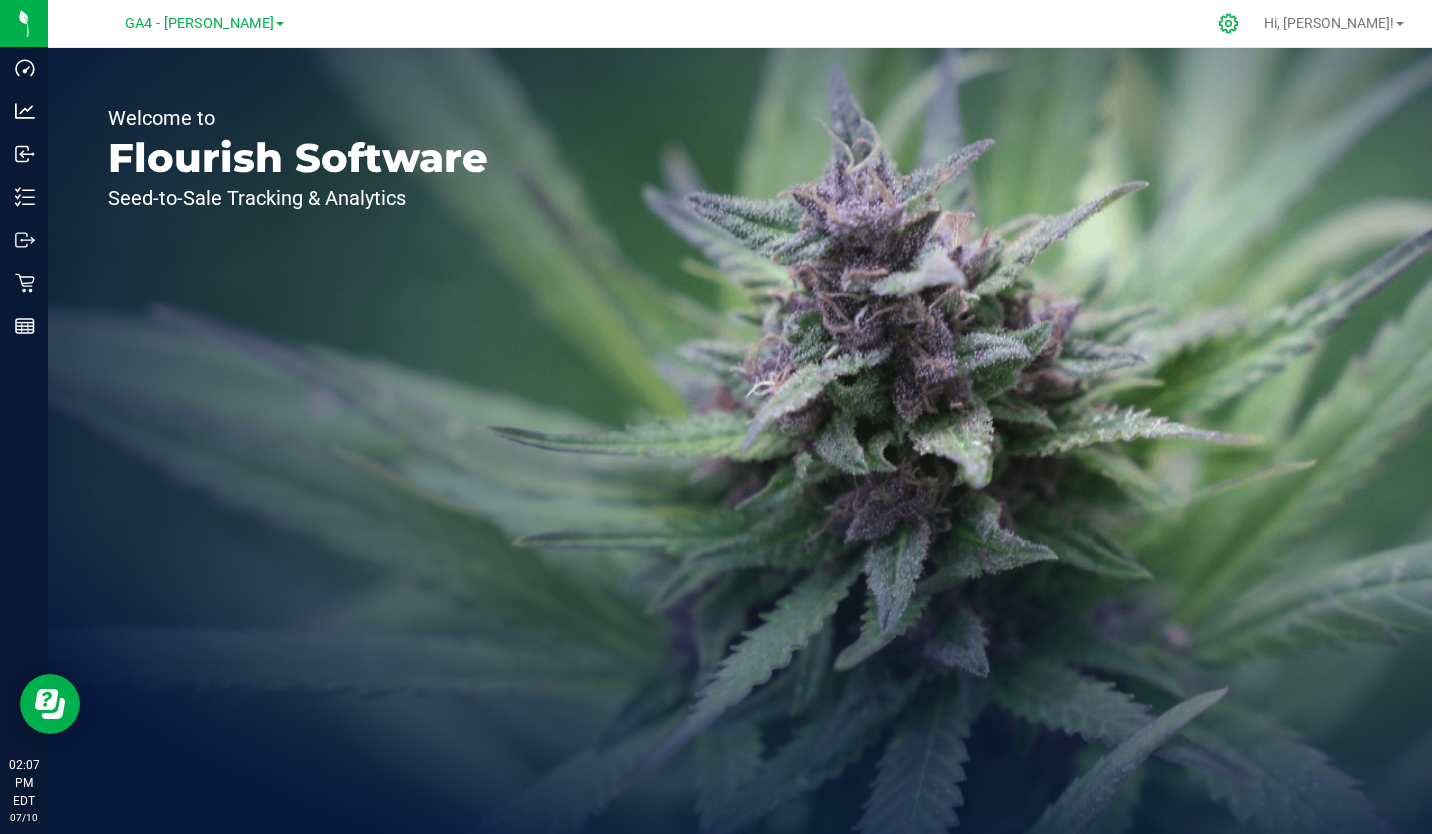 click 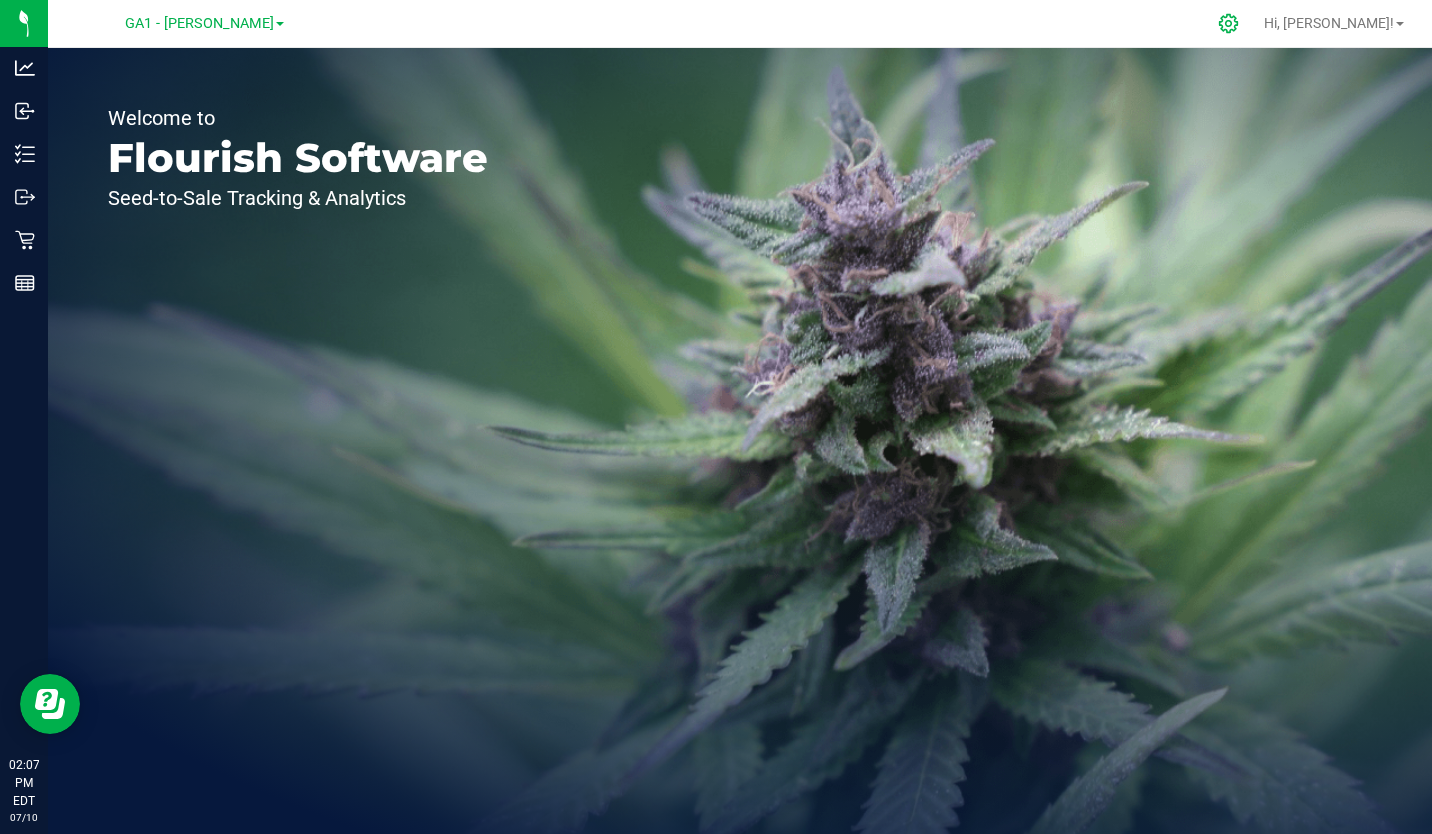 click 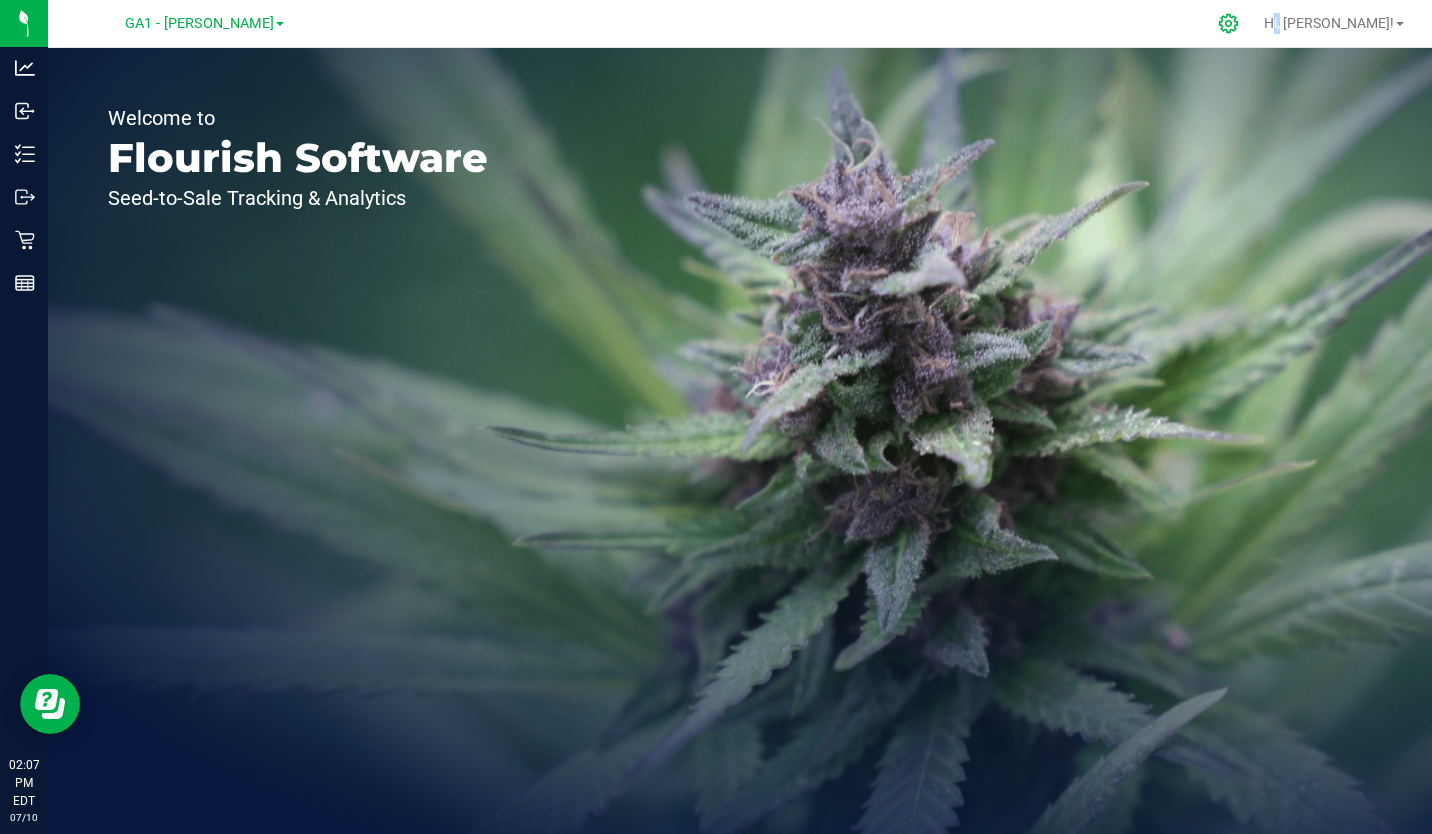 click on "GA1 - [PERSON_NAME]   Hi, [PERSON_NAME]!
Welcome to   Flourish Software   Seed-to-Sale Tracking & Analytics" at bounding box center (740, 417) 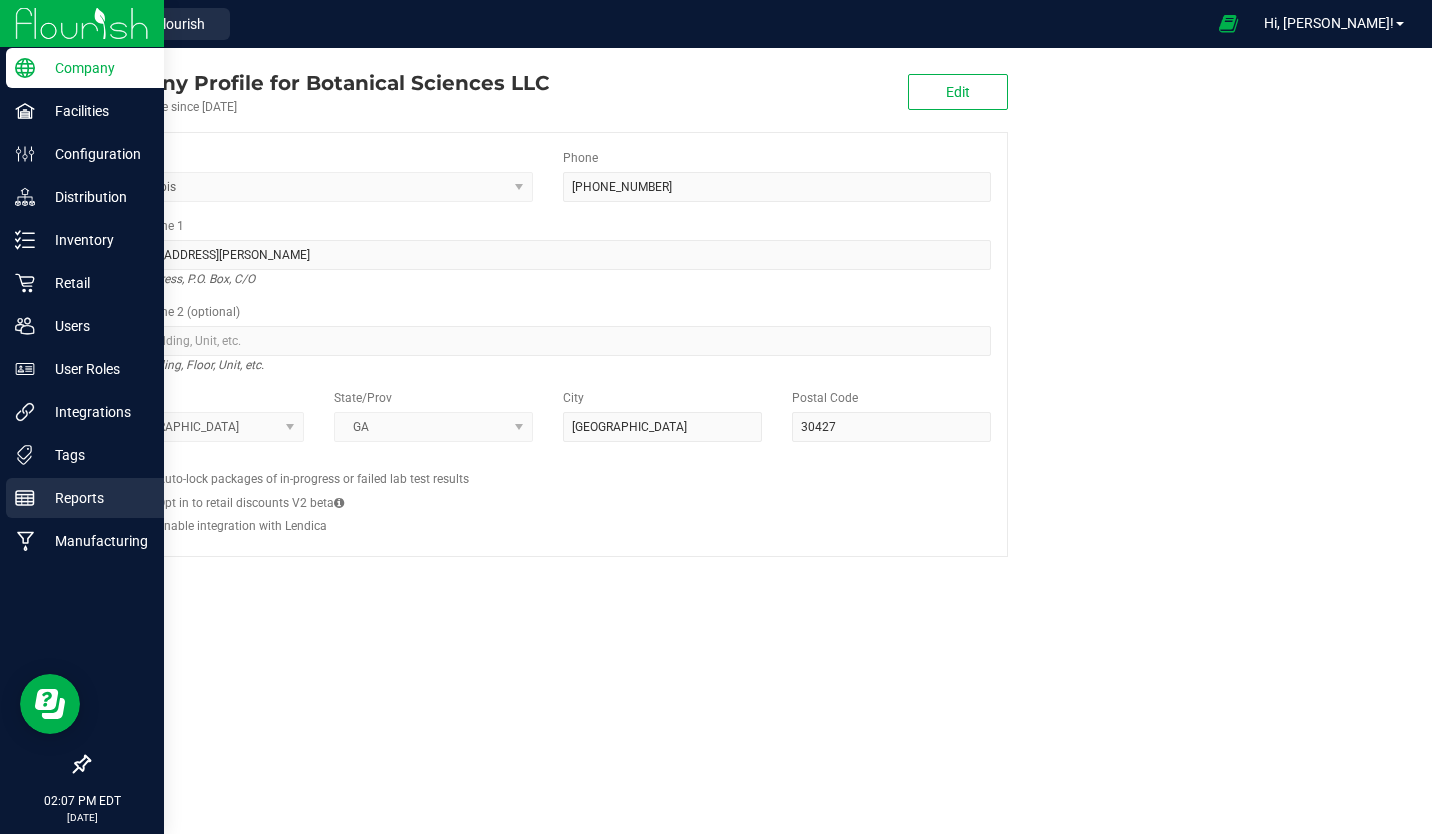 click 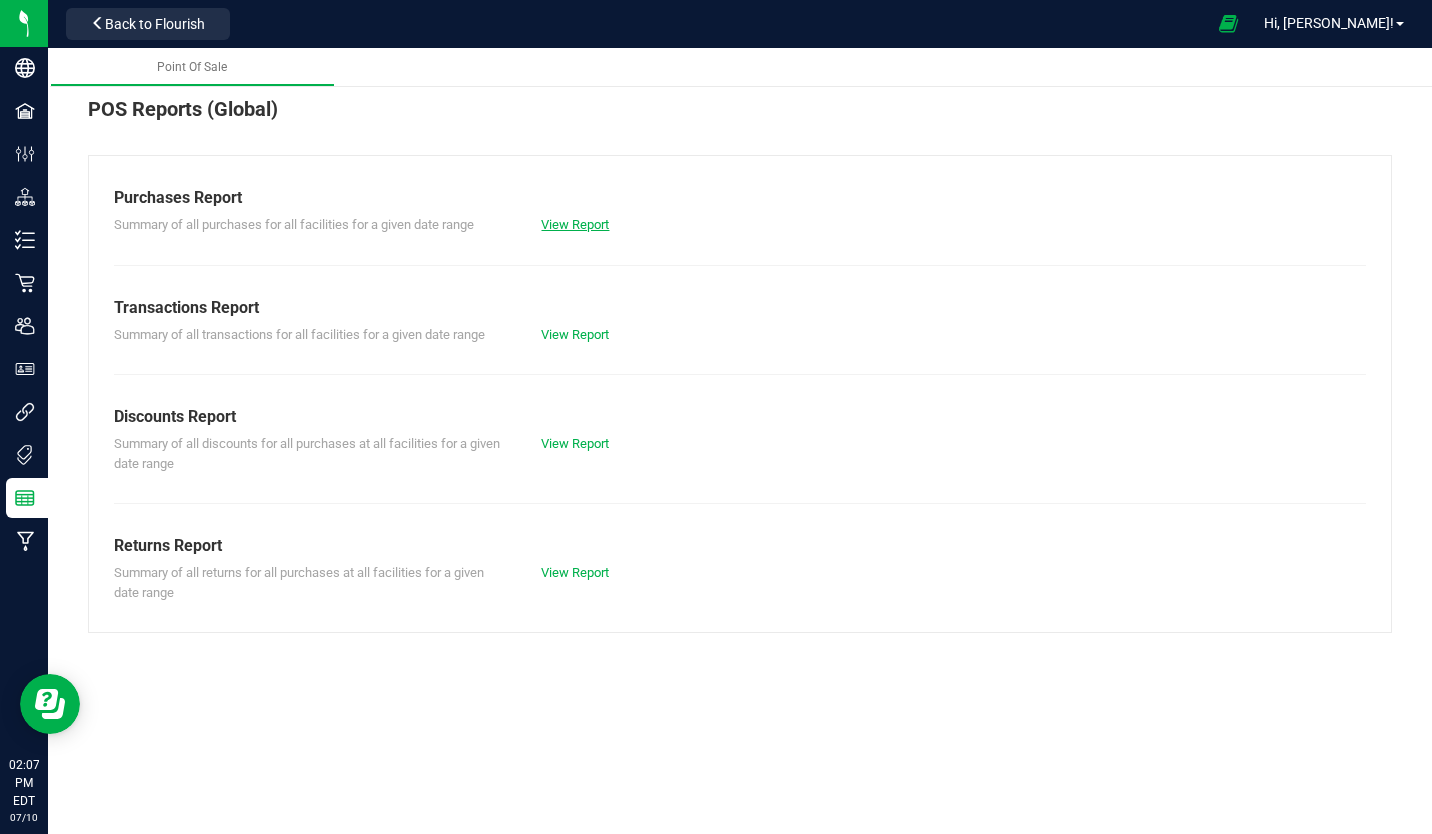 click on "View Report" at bounding box center (575, 224) 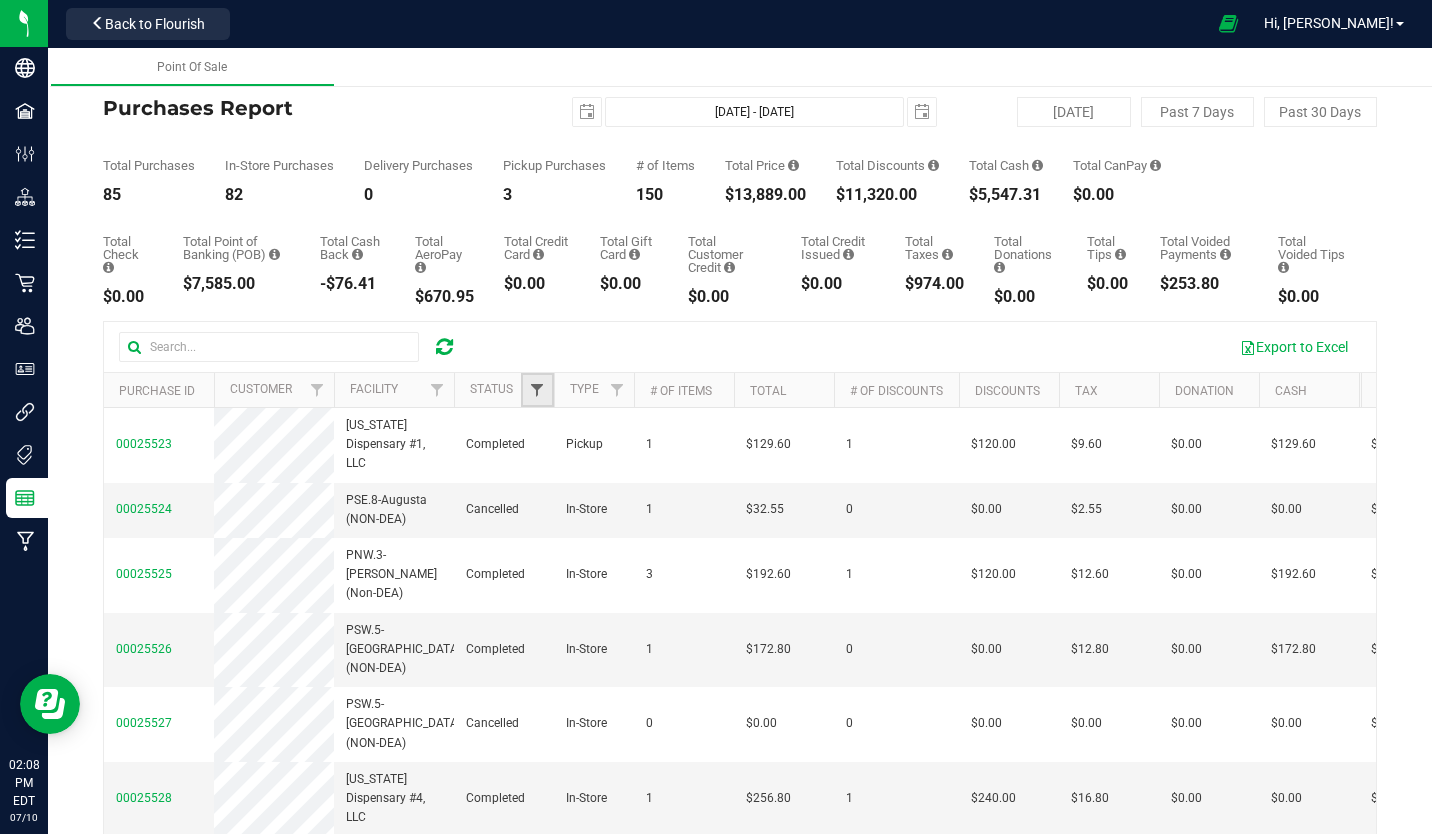 click at bounding box center [537, 390] 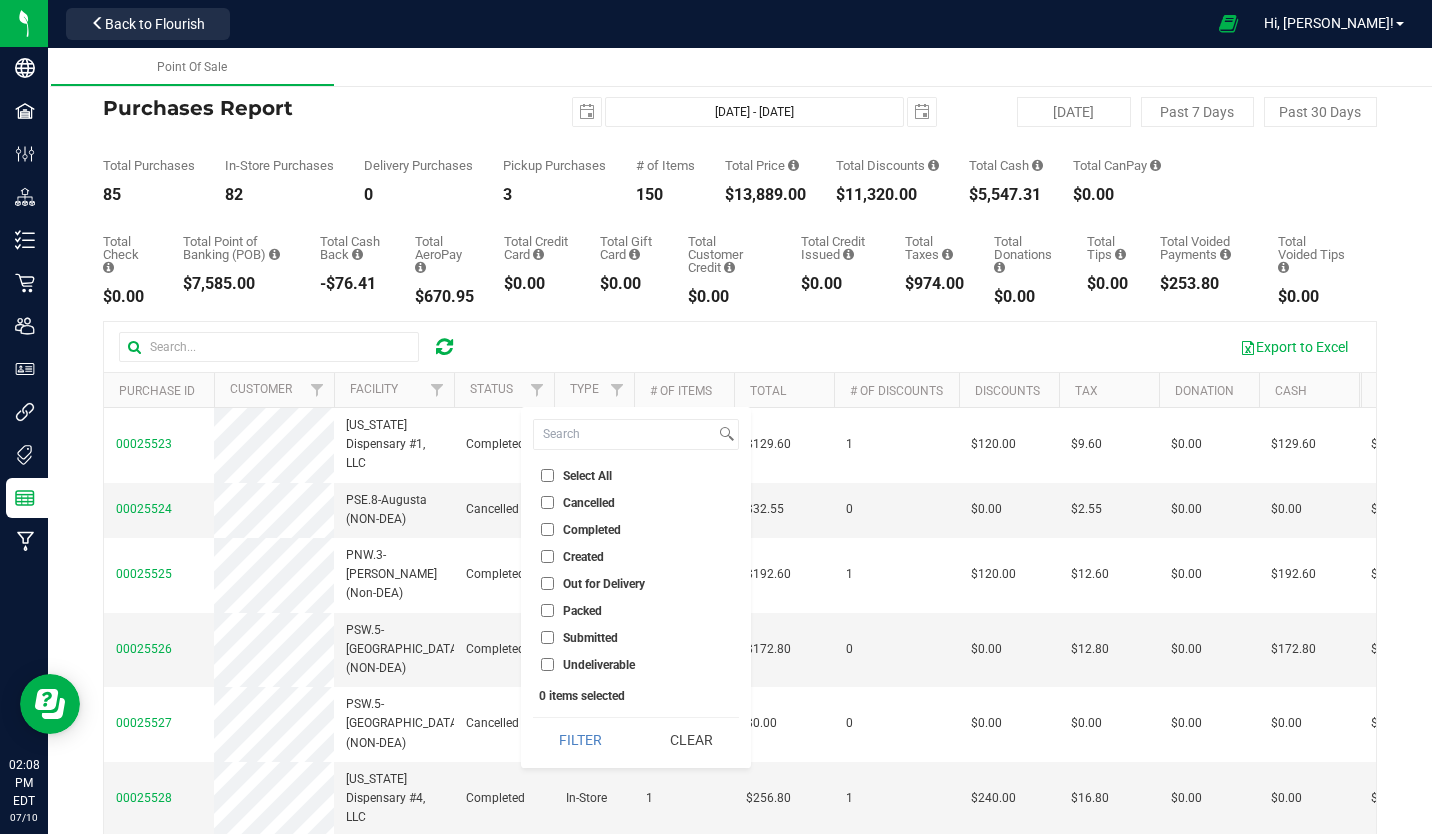 click on "Completed" at bounding box center [547, 529] 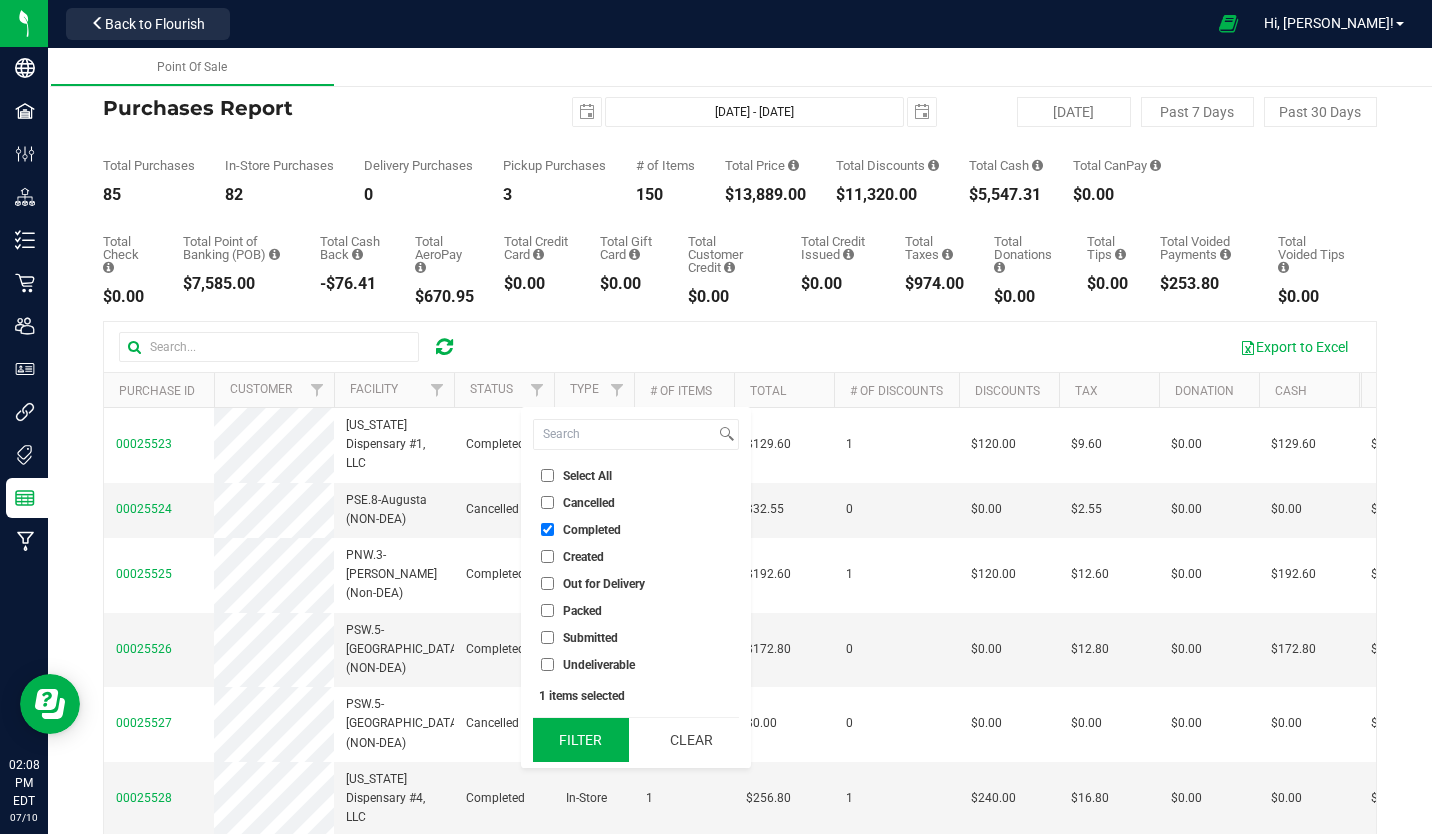 click on "Filter" at bounding box center [581, 740] 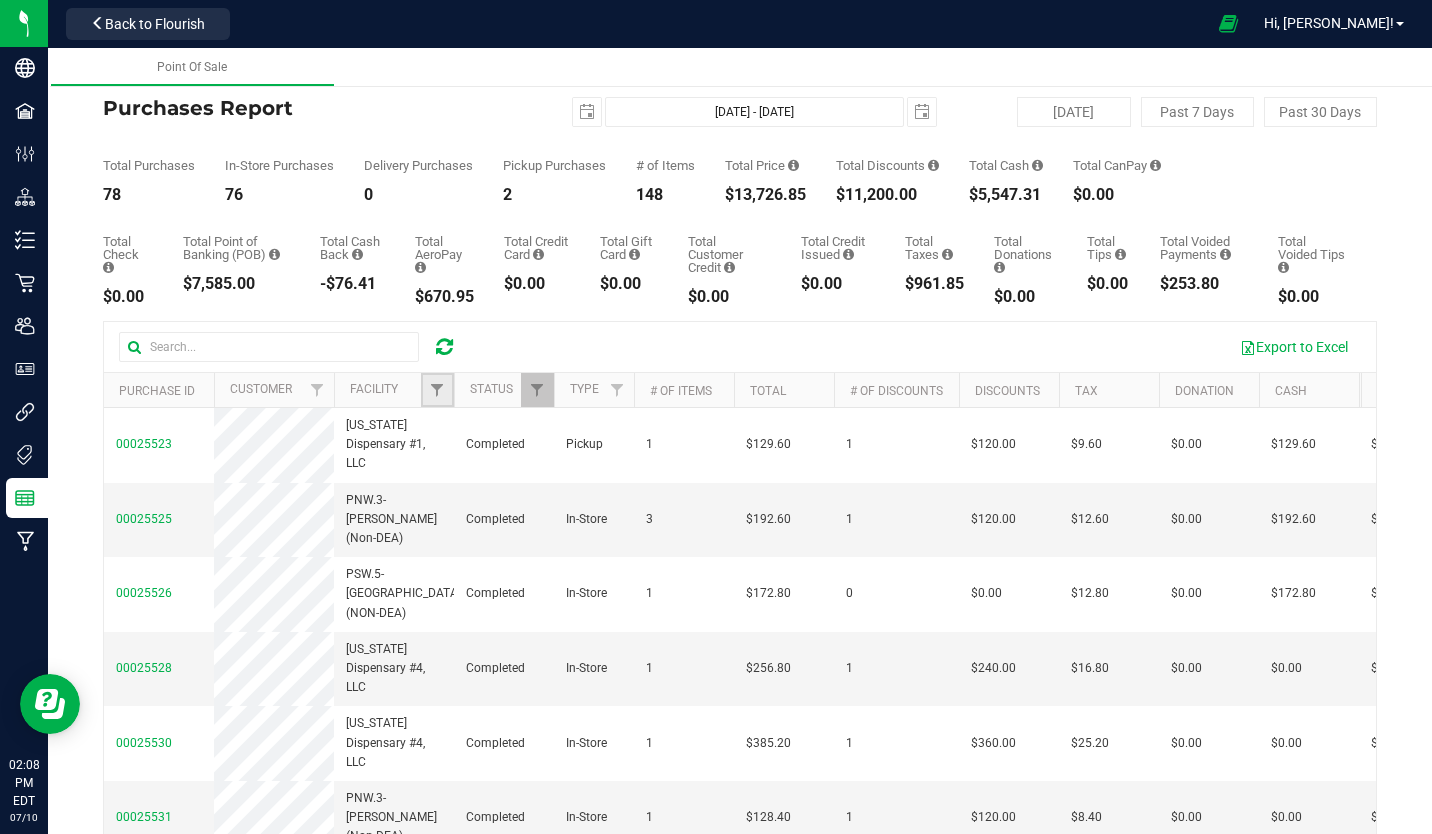 click at bounding box center (437, 390) 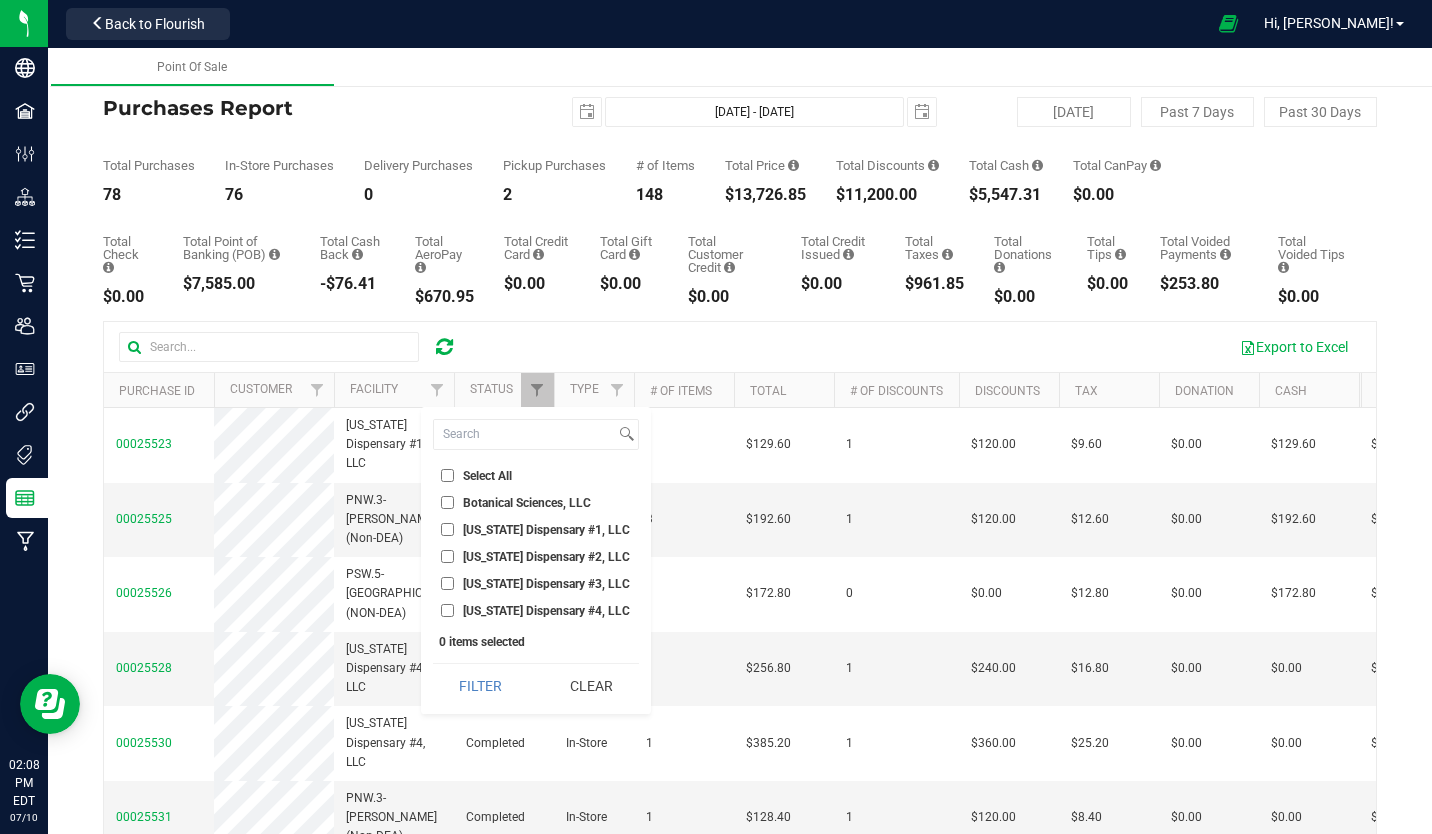 click on "[US_STATE] Dispensary #4, LLC" at bounding box center (447, 610) 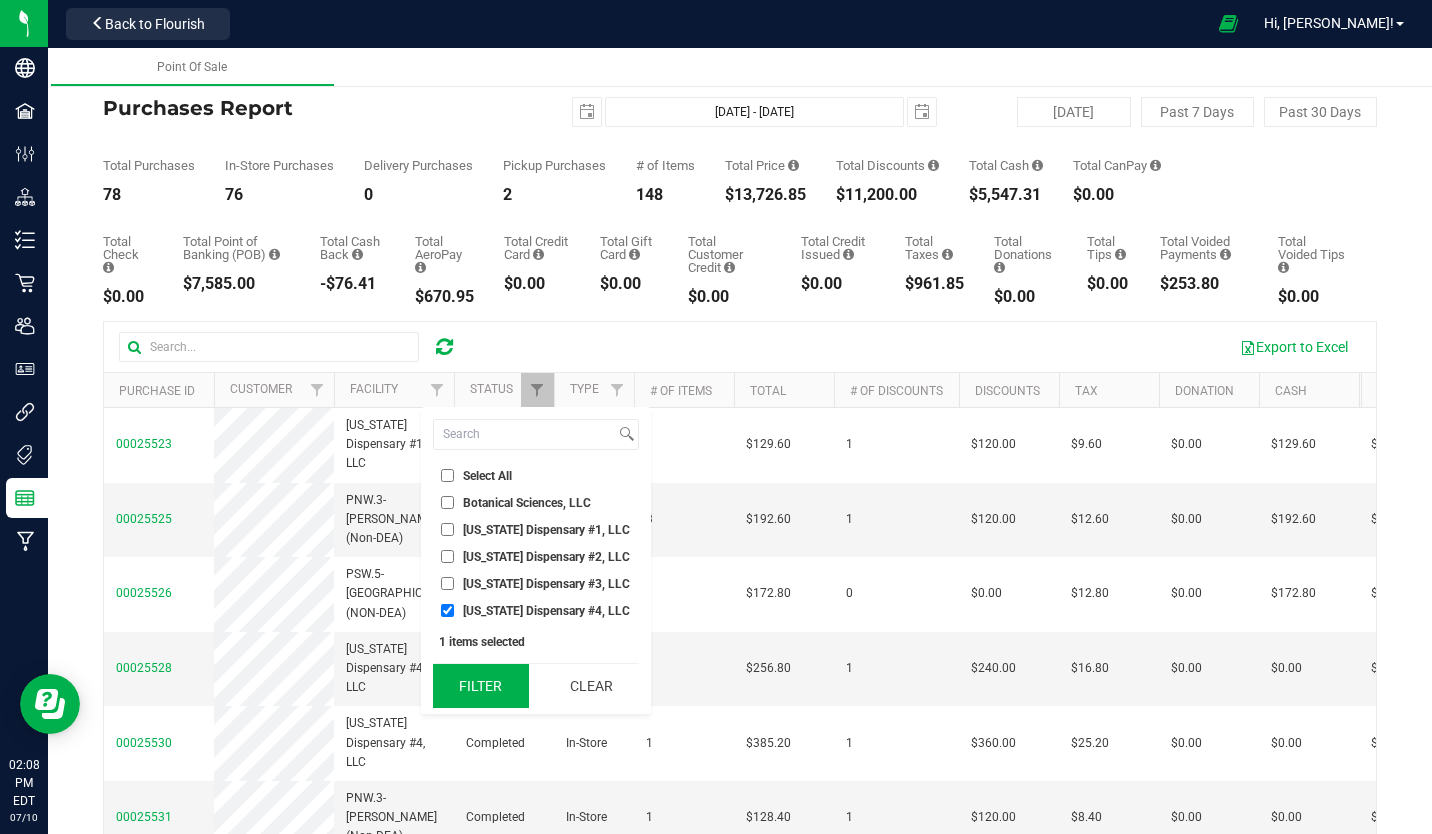 click on "Filter" at bounding box center [481, 686] 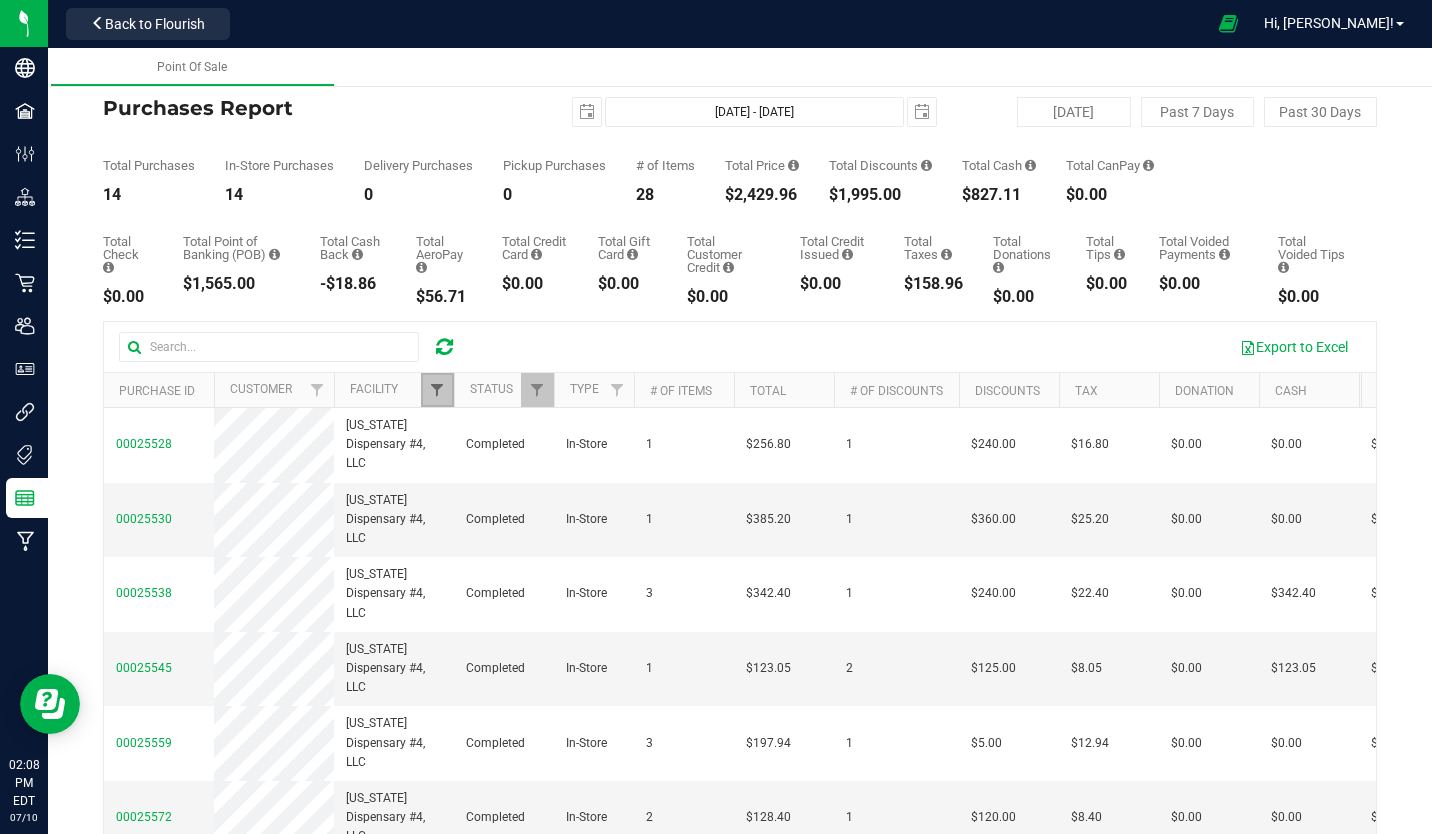 click at bounding box center (437, 390) 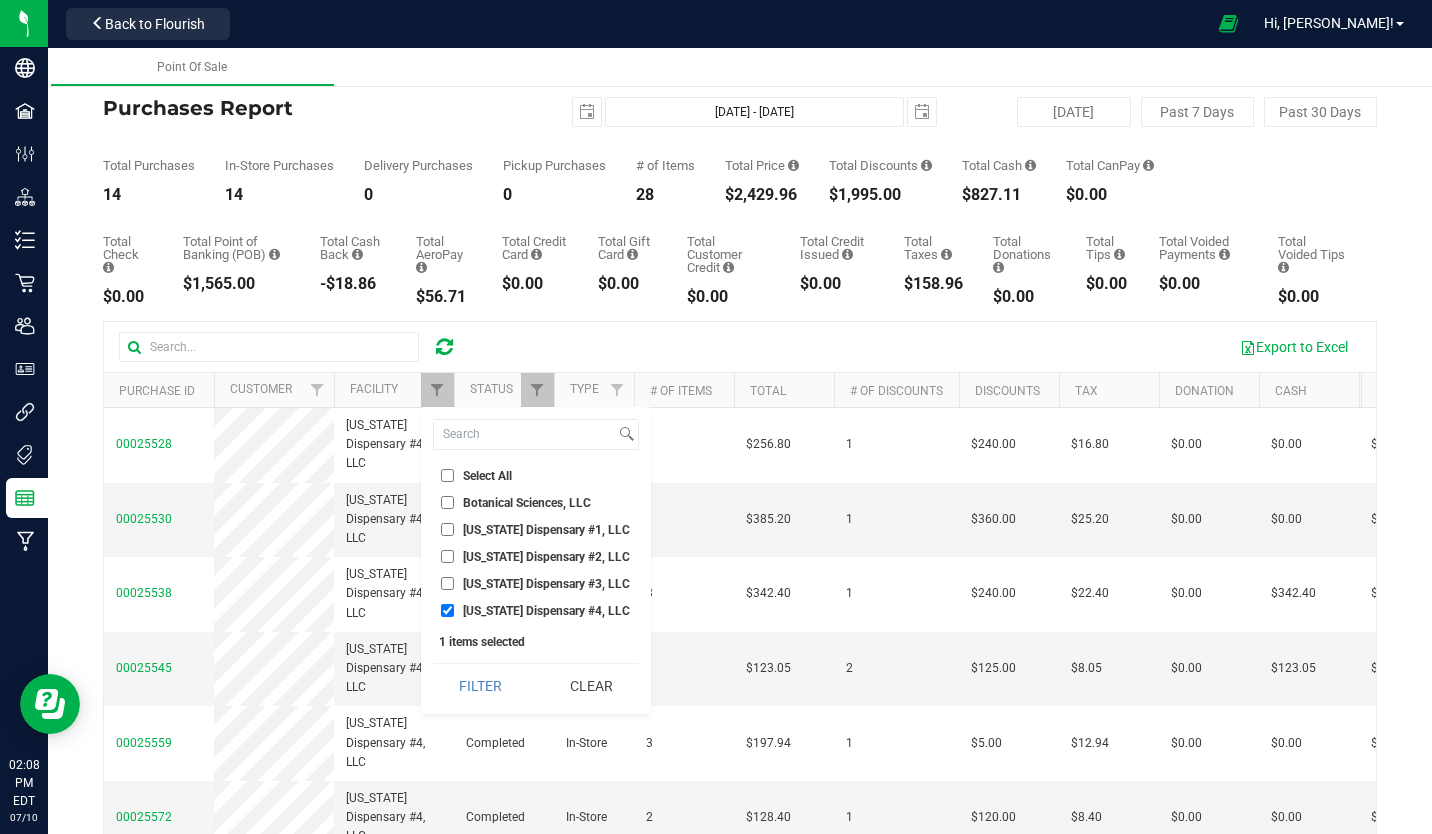 click on "[US_STATE] Dispensary #3, LLC" at bounding box center [447, 583] 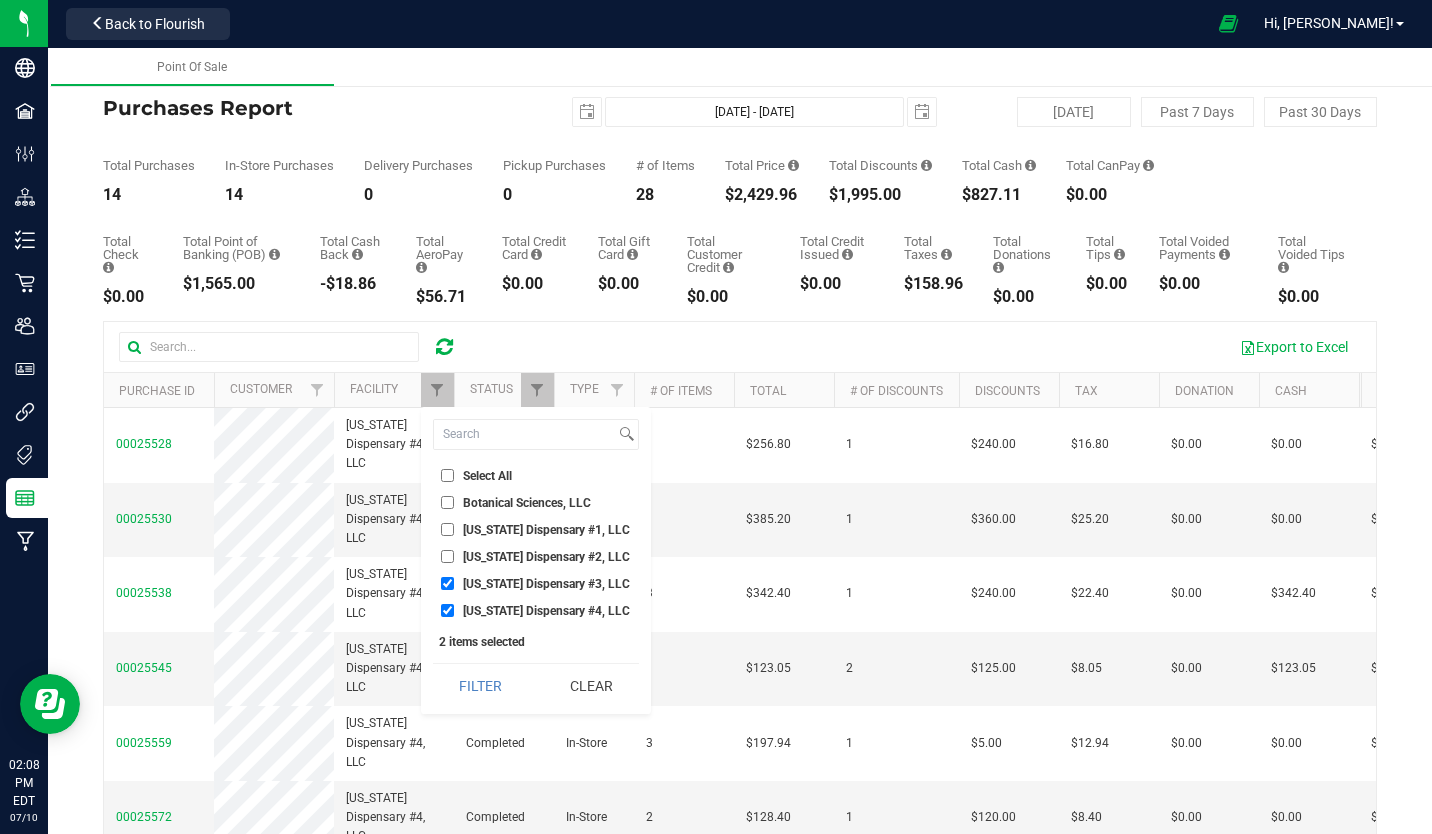 click on "[US_STATE] Dispensary #4, LLC" at bounding box center (447, 610) 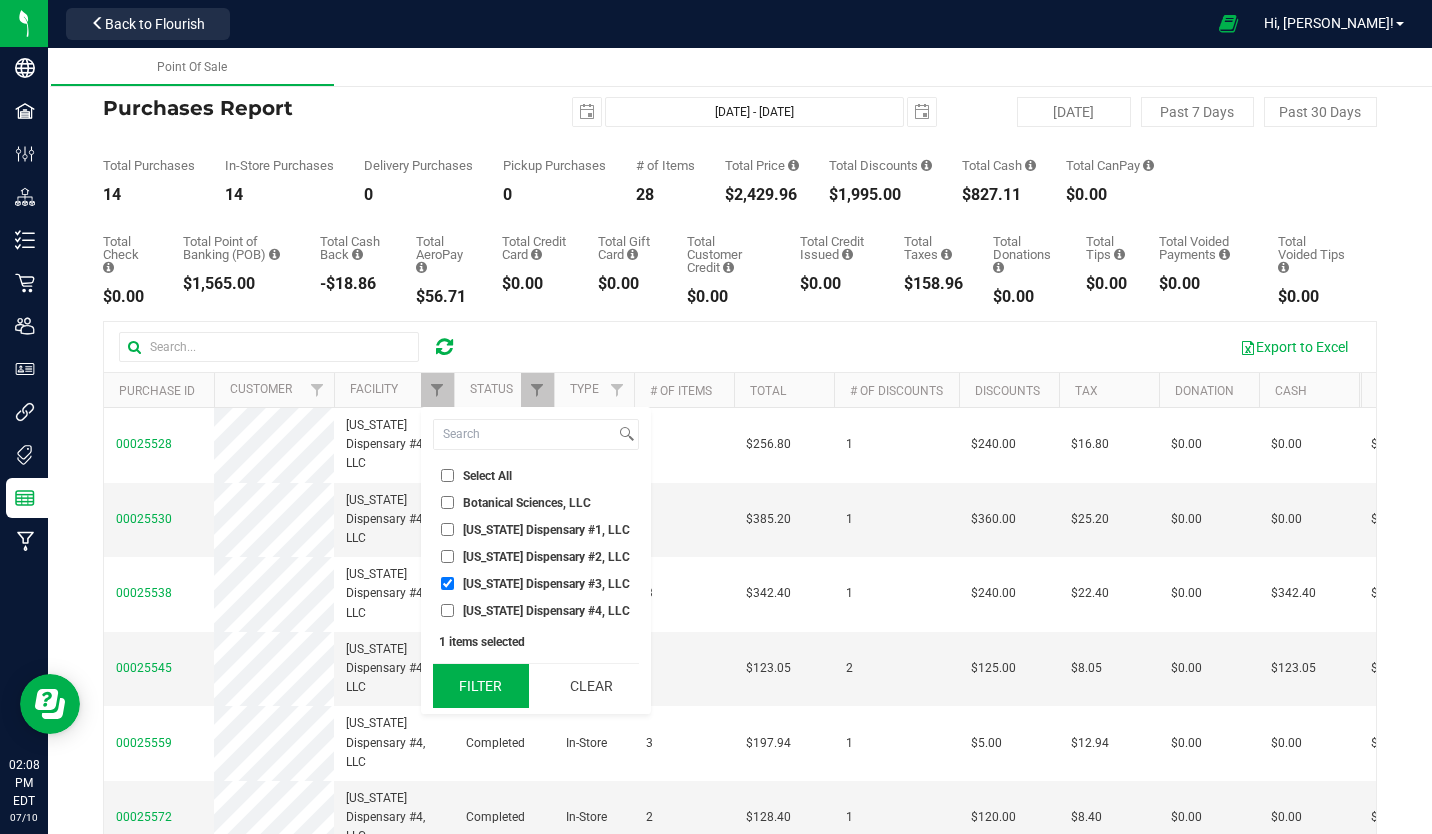 click on "Filter" at bounding box center [481, 686] 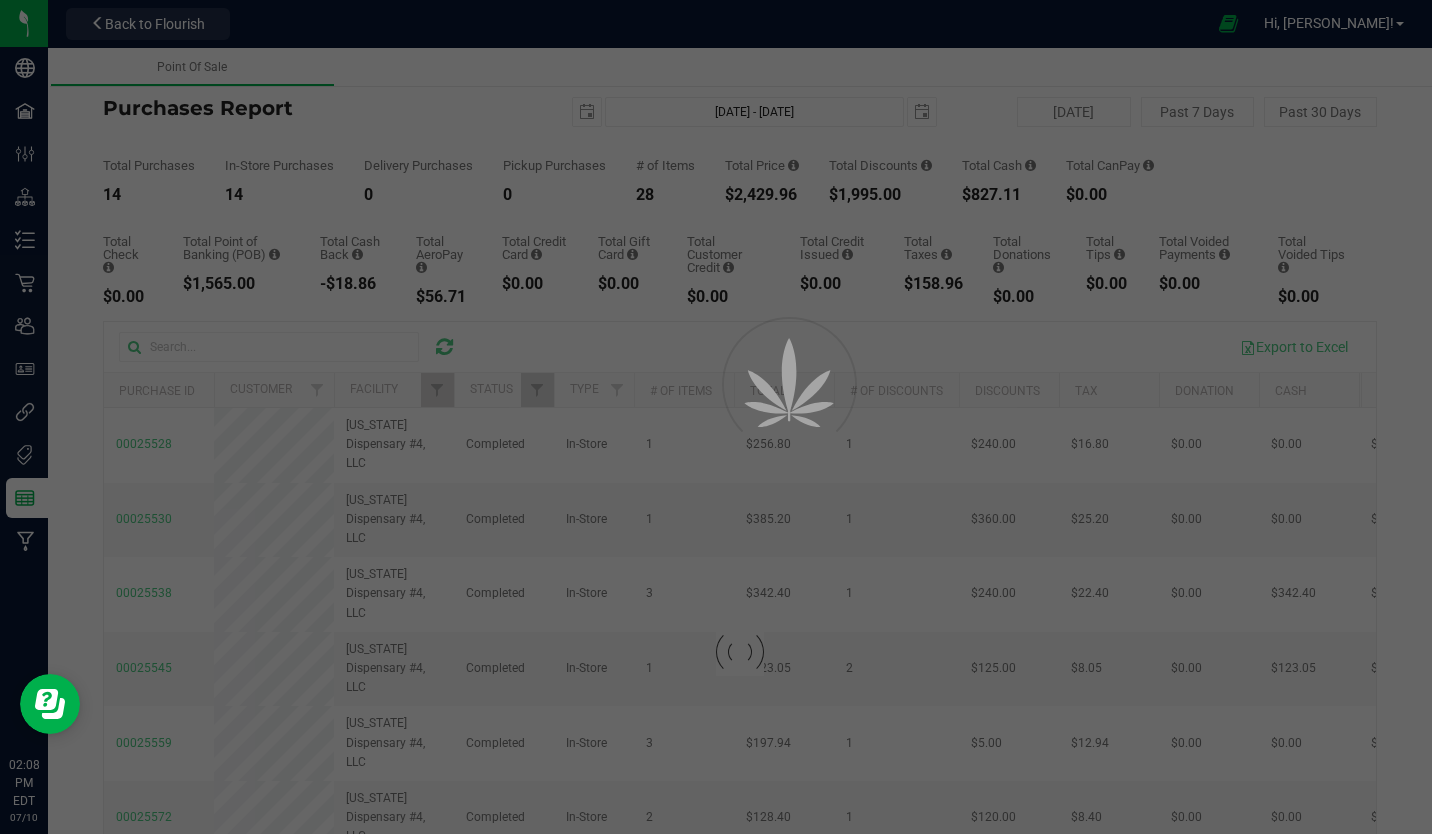 checkbox on "true" 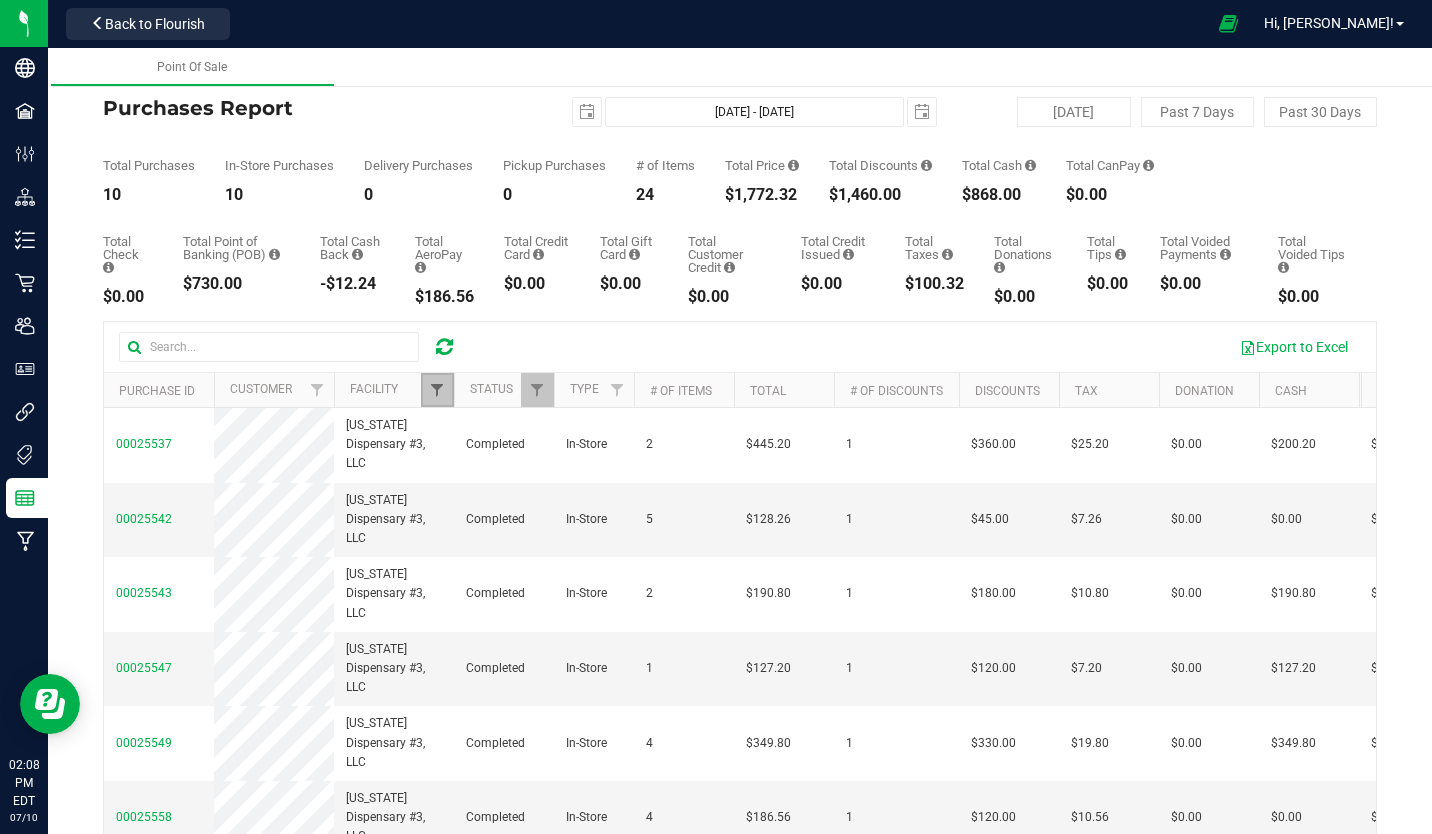 click at bounding box center [437, 390] 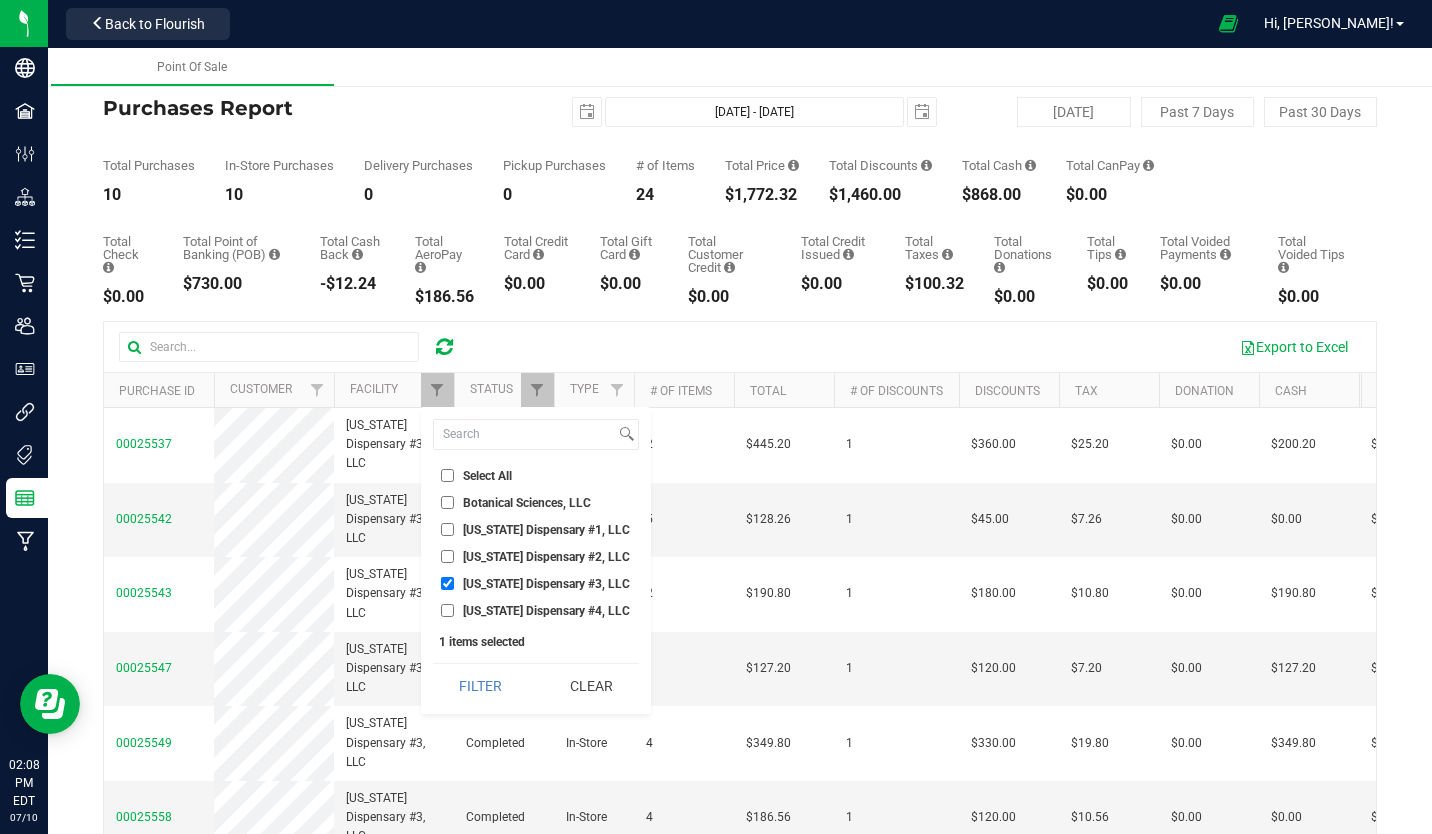 checkbox on "true" 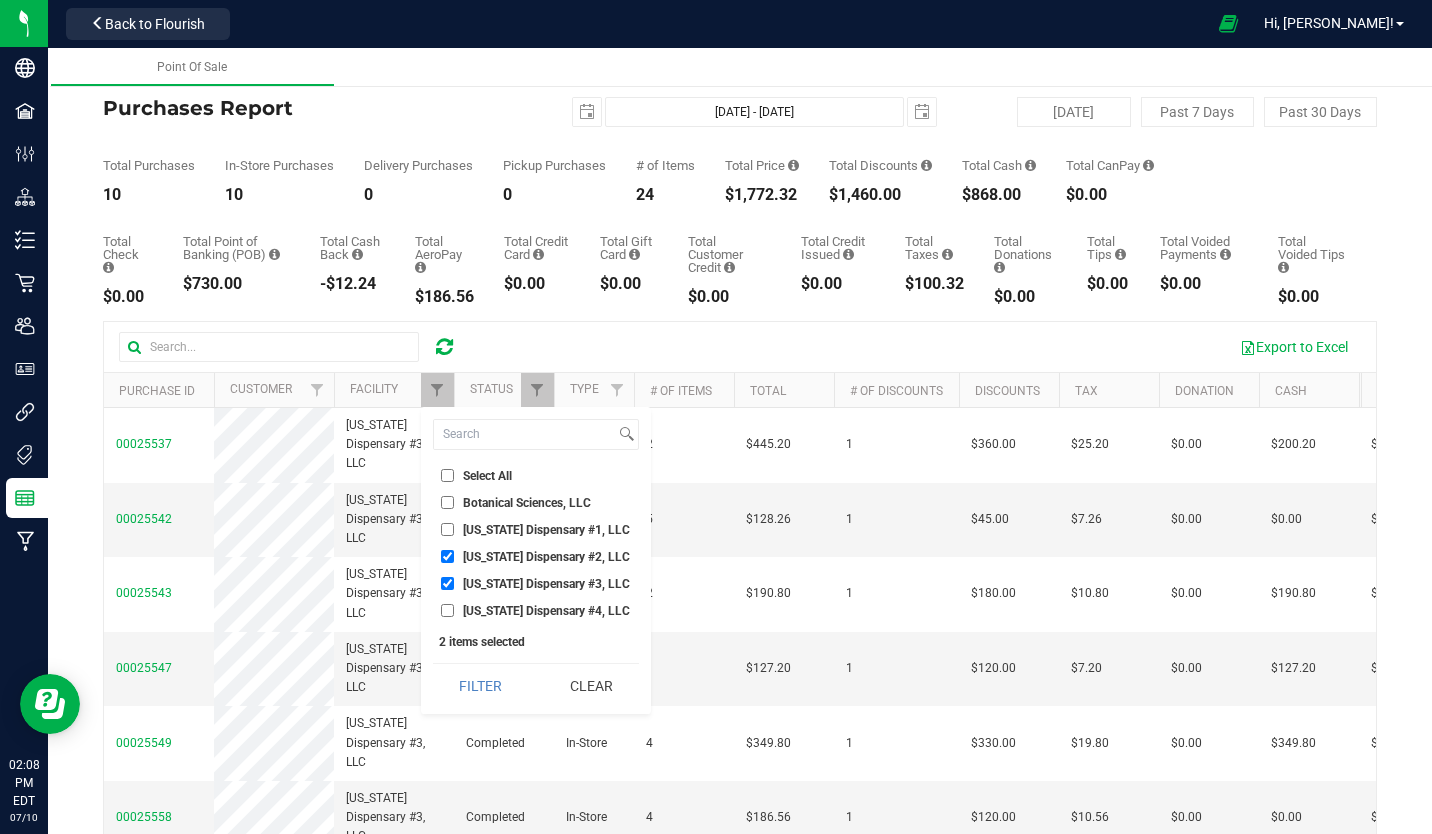 click on "[US_STATE] Dispensary #3, LLC" at bounding box center (447, 583) 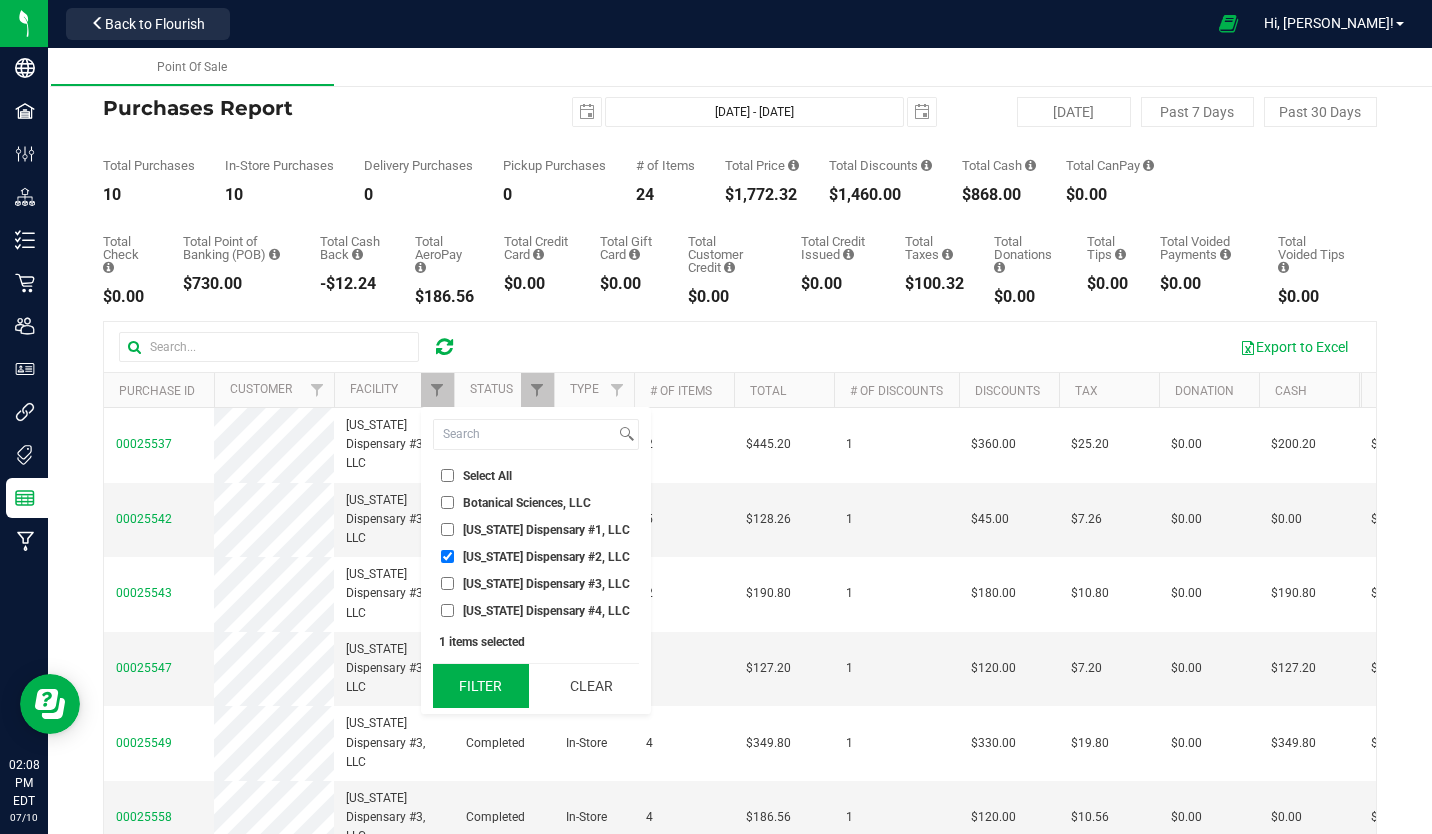 click on "Filter" at bounding box center [481, 686] 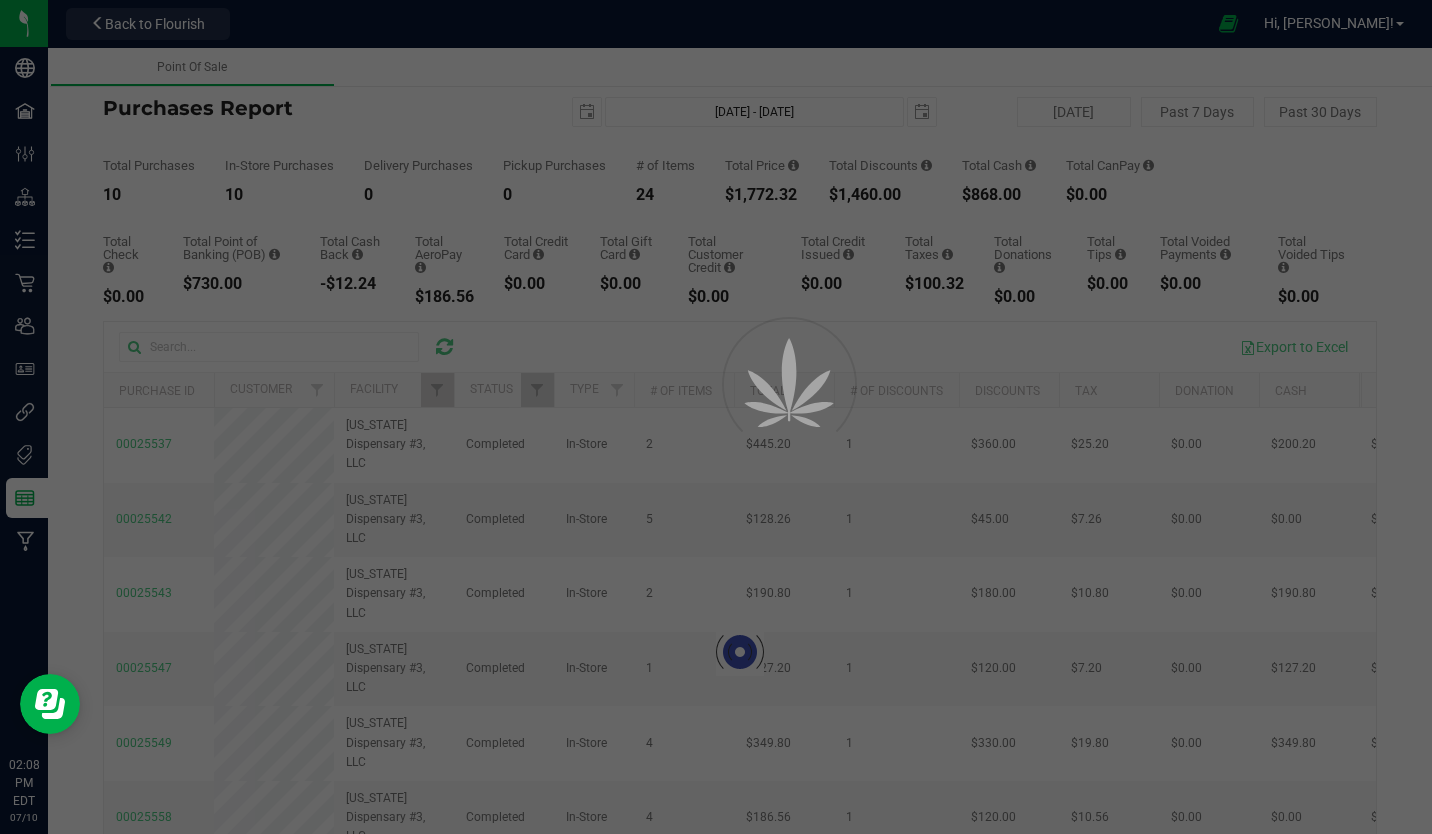checkbox on "true" 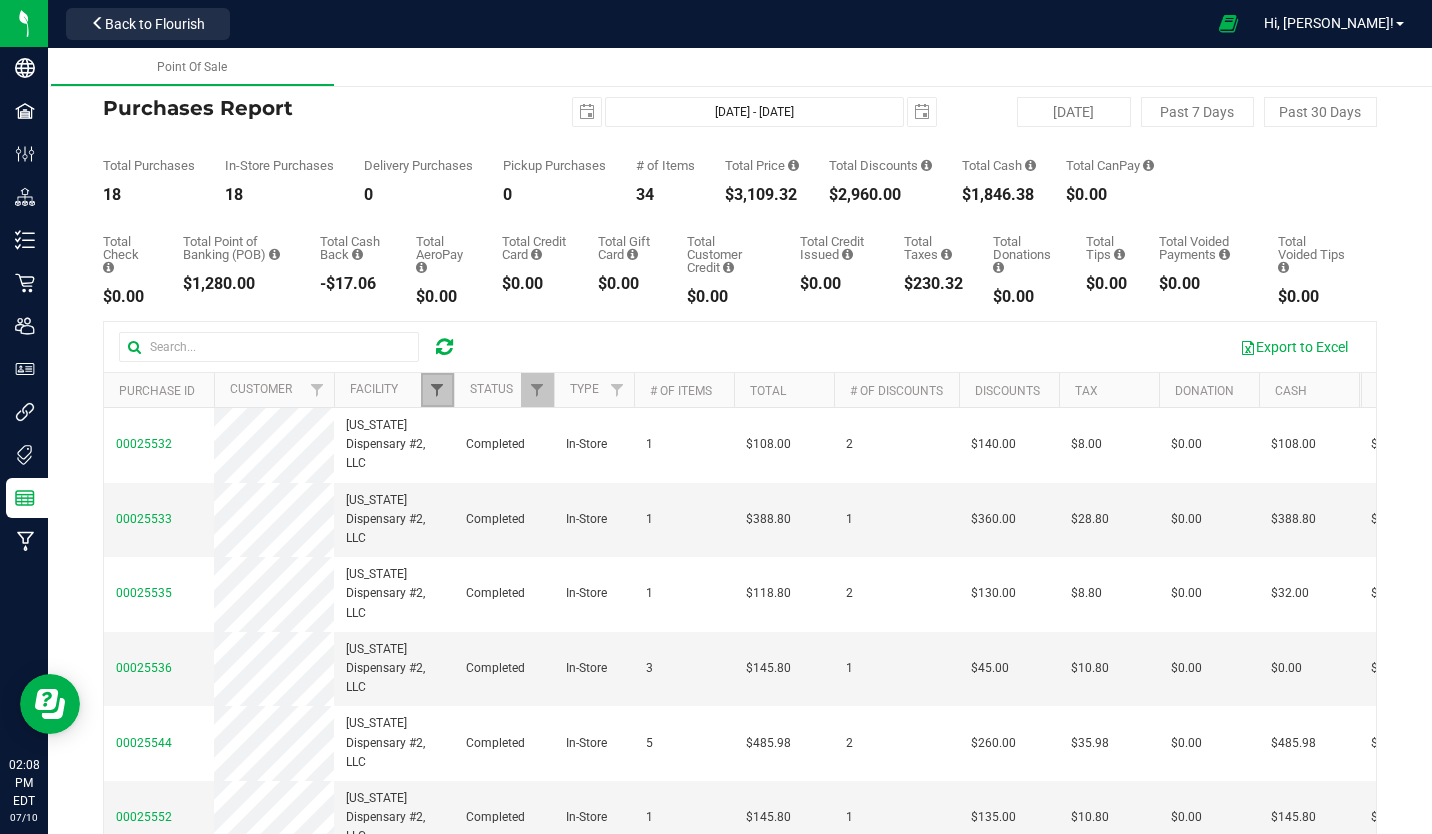 click at bounding box center (437, 390) 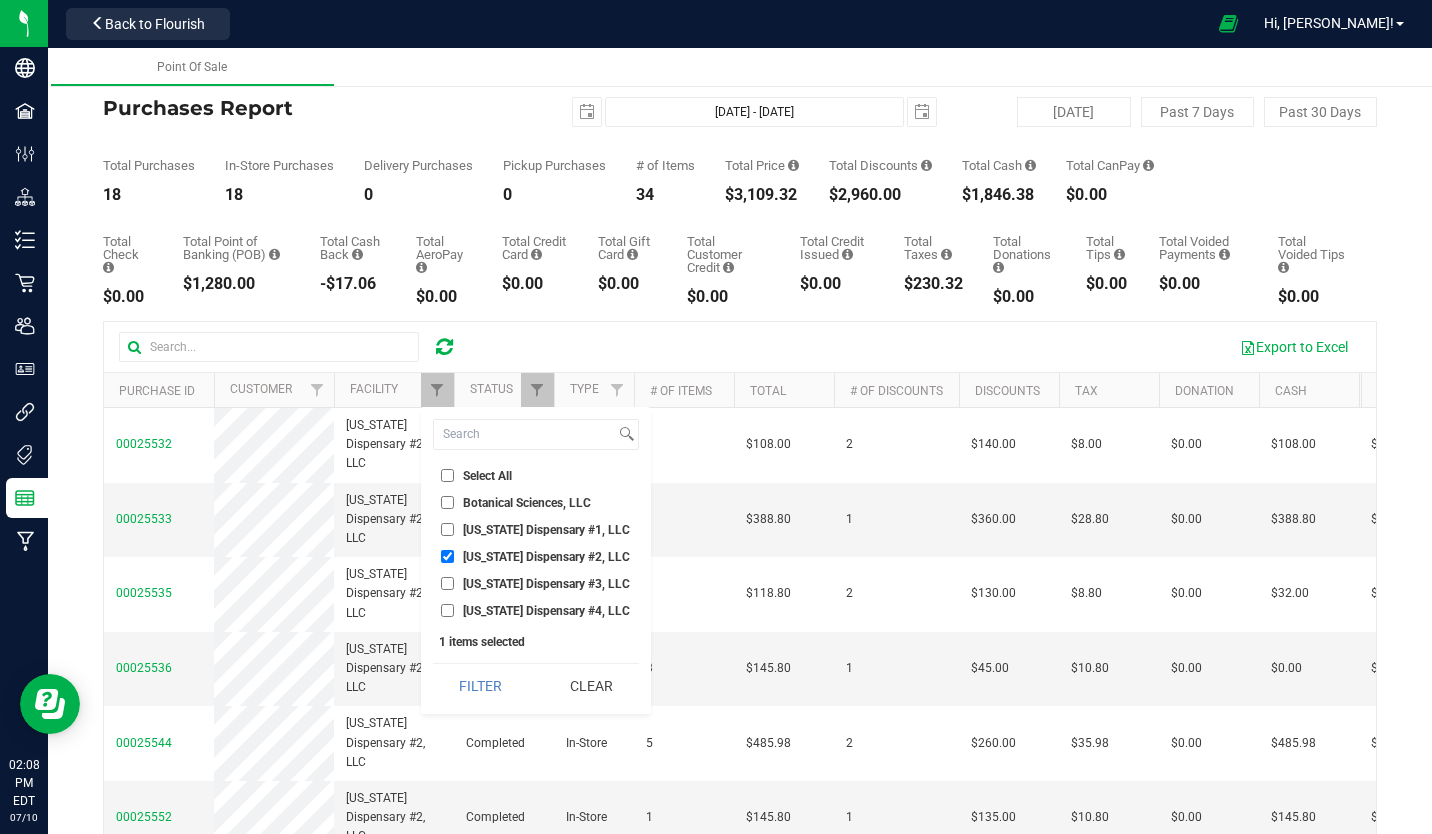 click on "[US_STATE] Dispensary #1, LLC" at bounding box center (447, 529) 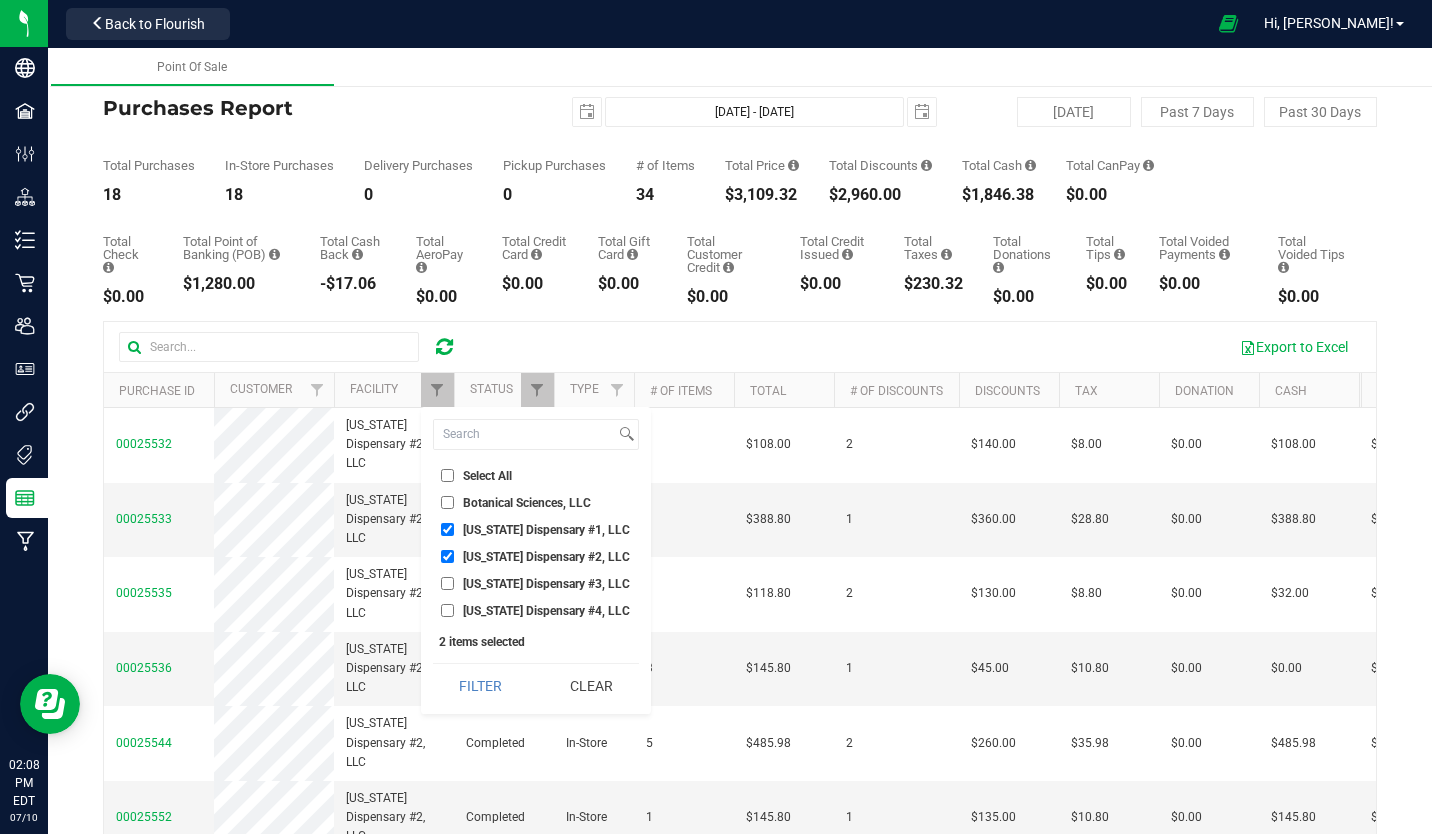 click on "[US_STATE] Dispensary #2, LLC" at bounding box center (447, 556) 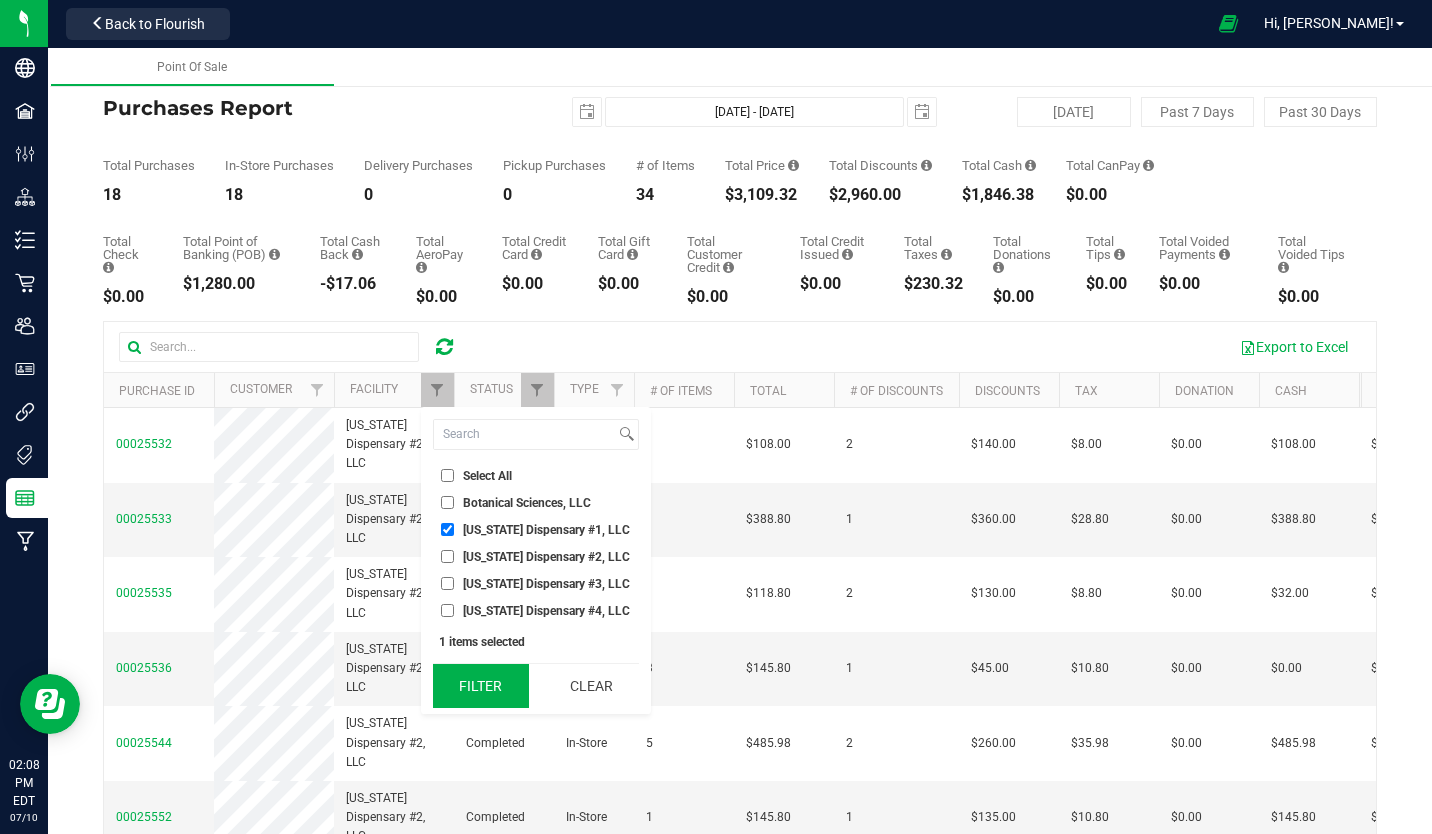click on "Filter" at bounding box center [481, 686] 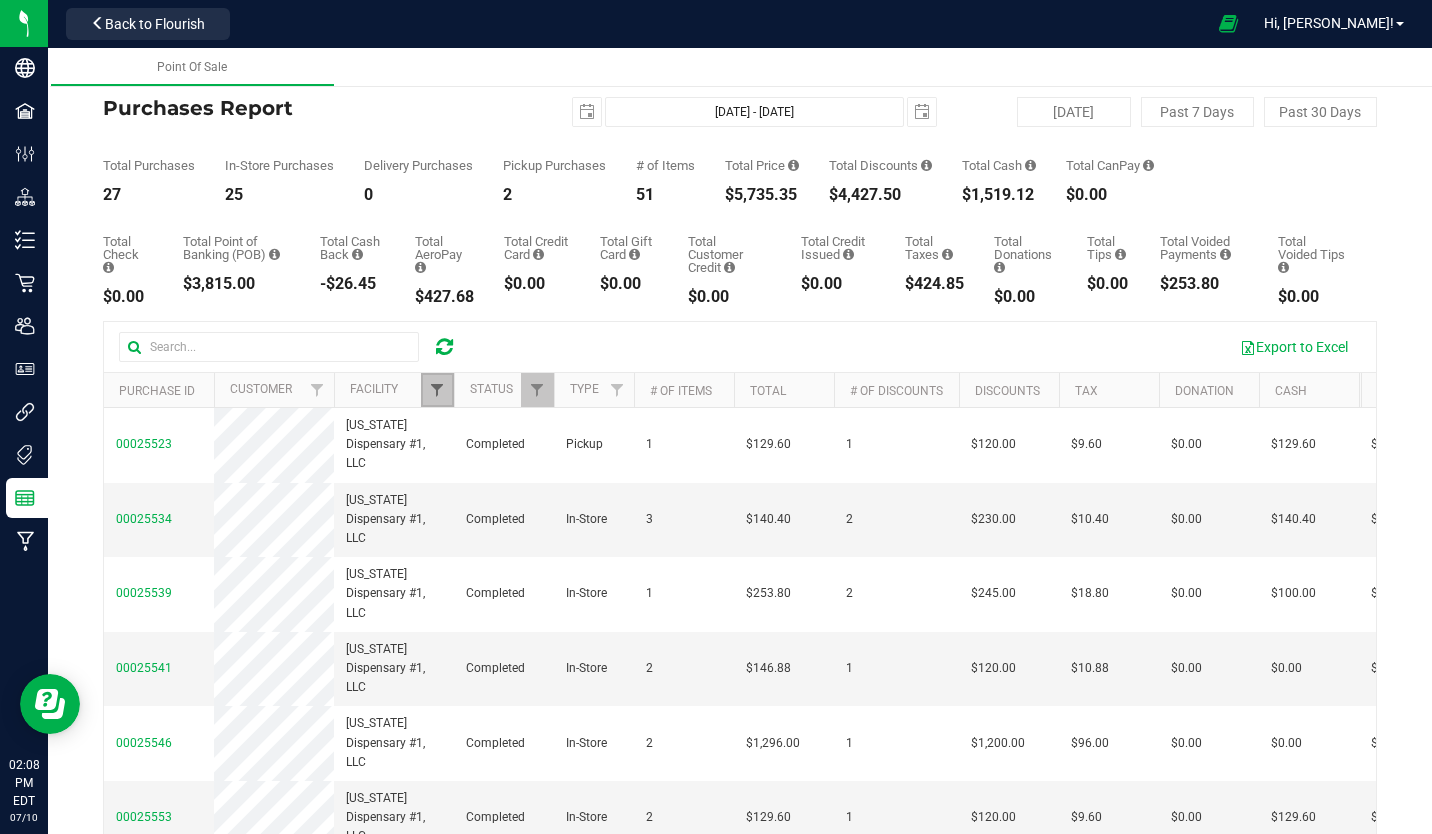 click at bounding box center [437, 390] 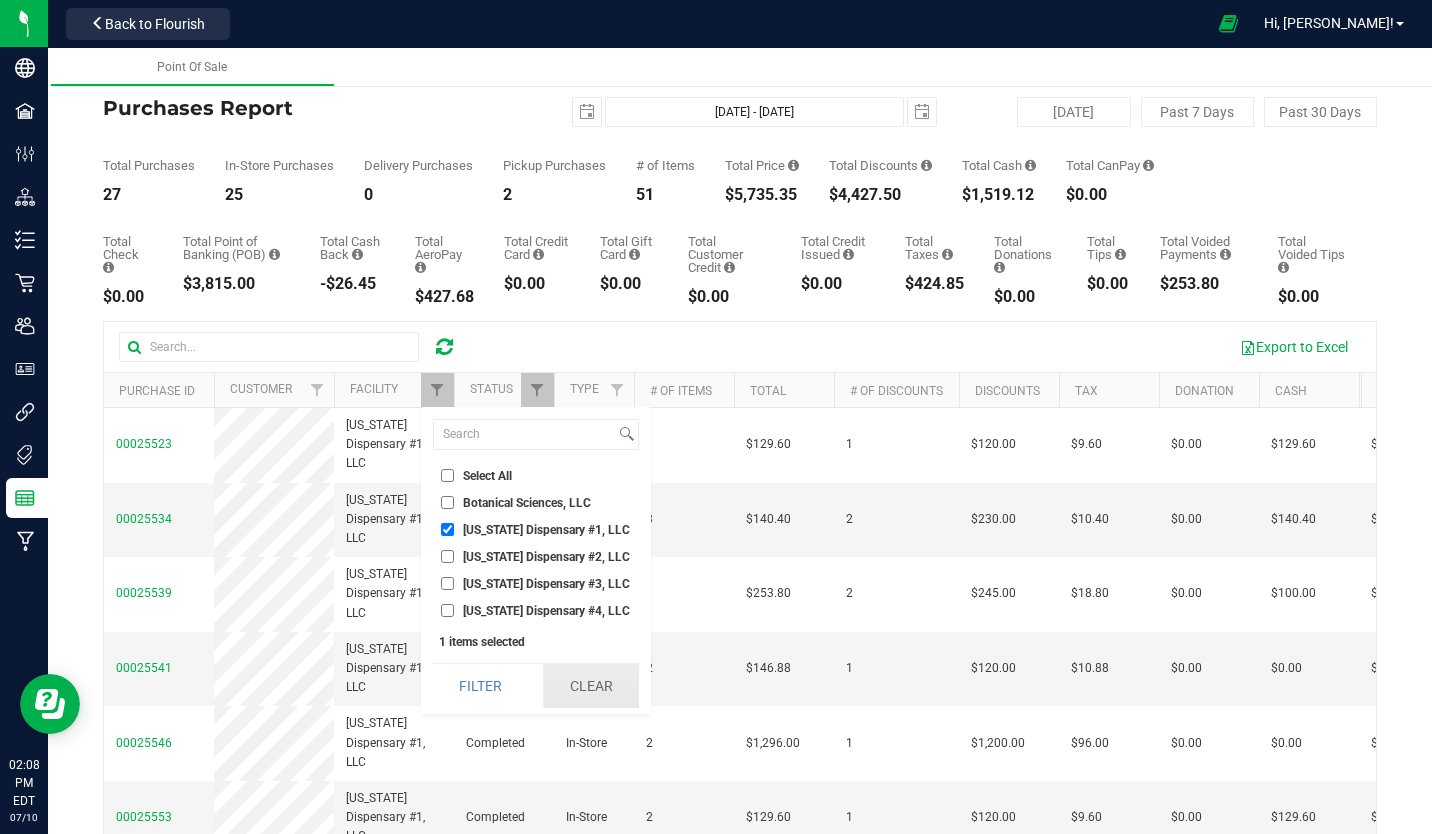 click on "Clear" at bounding box center [591, 686] 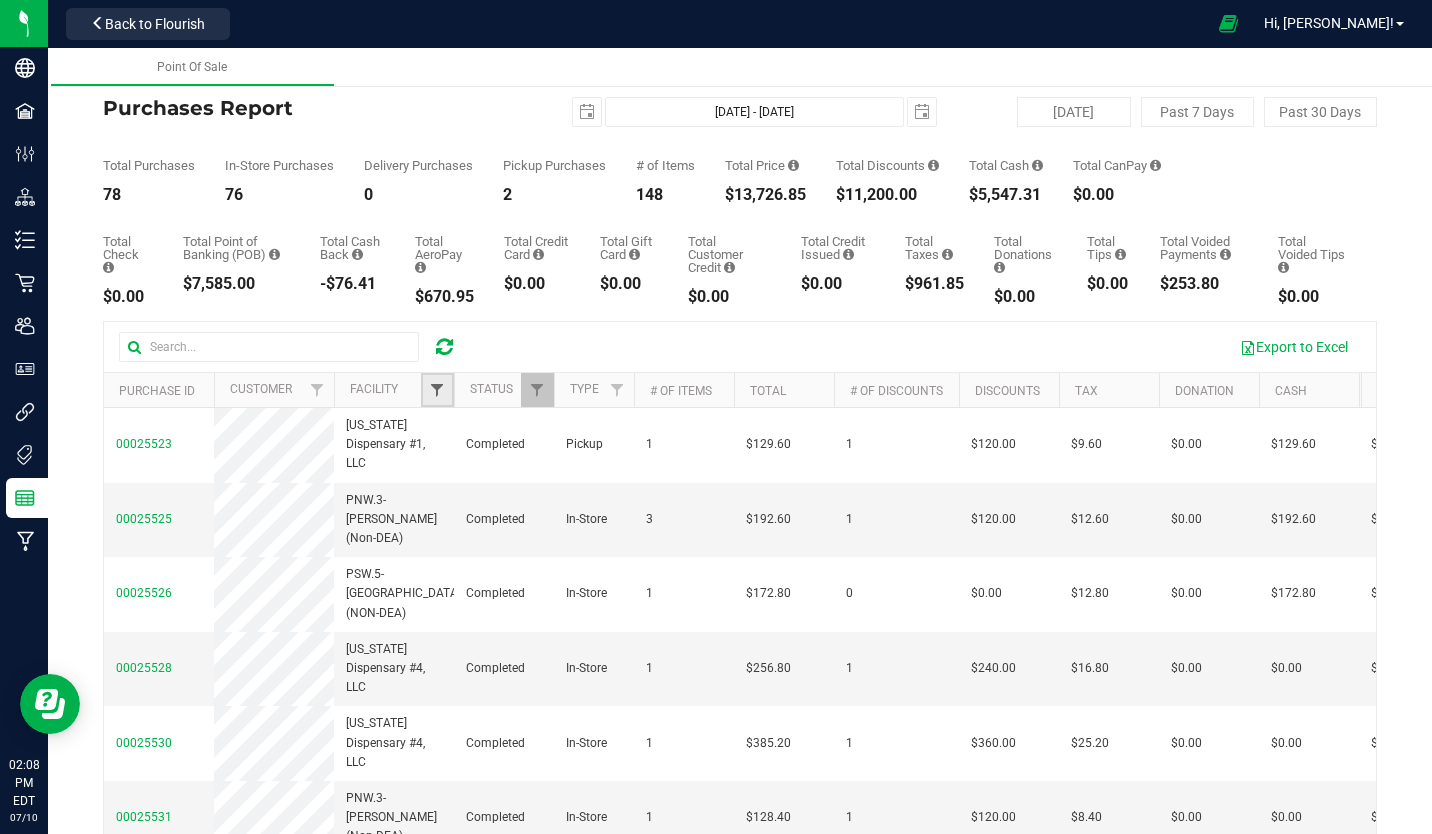 click at bounding box center [437, 390] 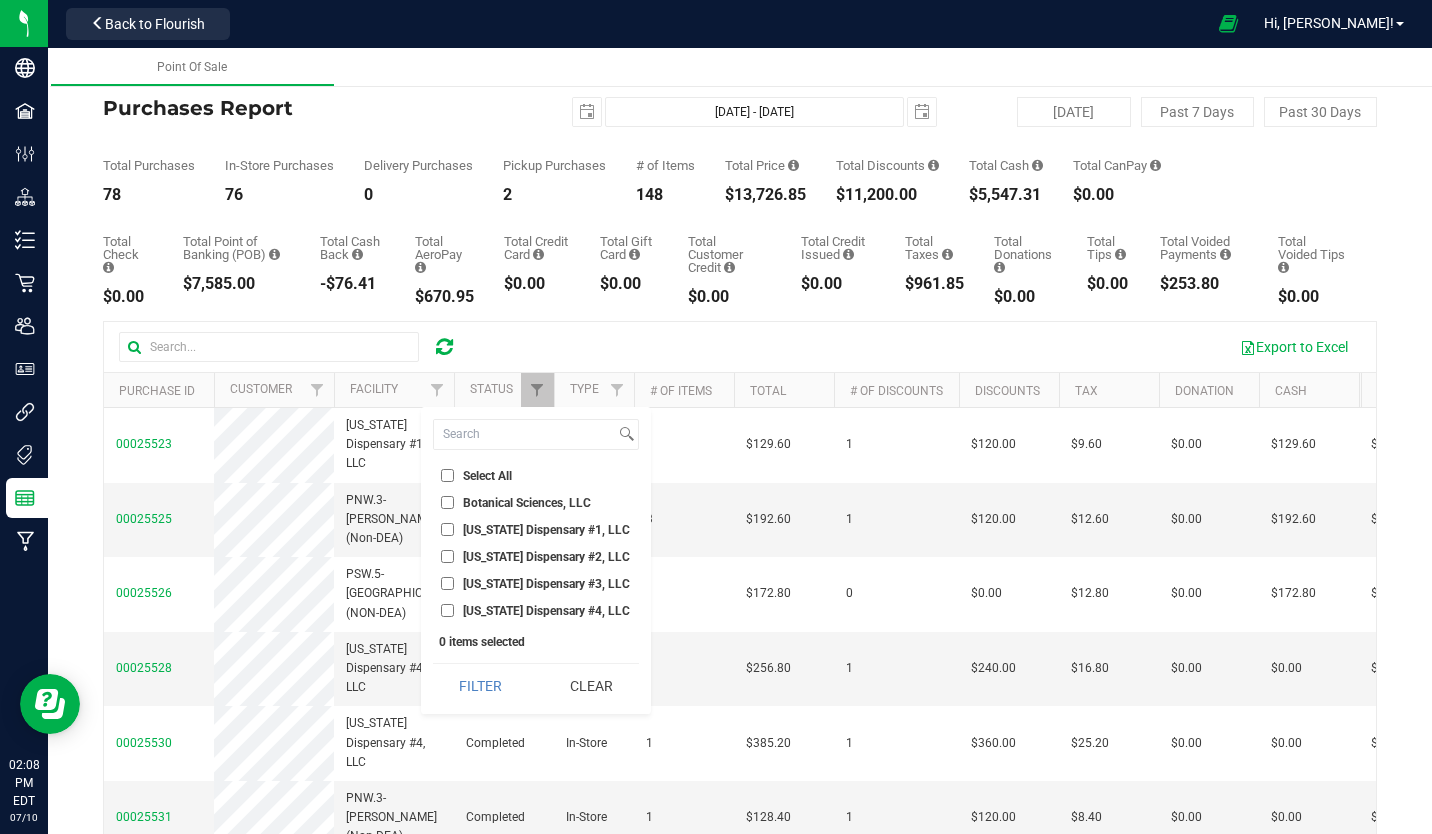 click on "[US_STATE] Dispensary #4, LLC" at bounding box center (447, 610) 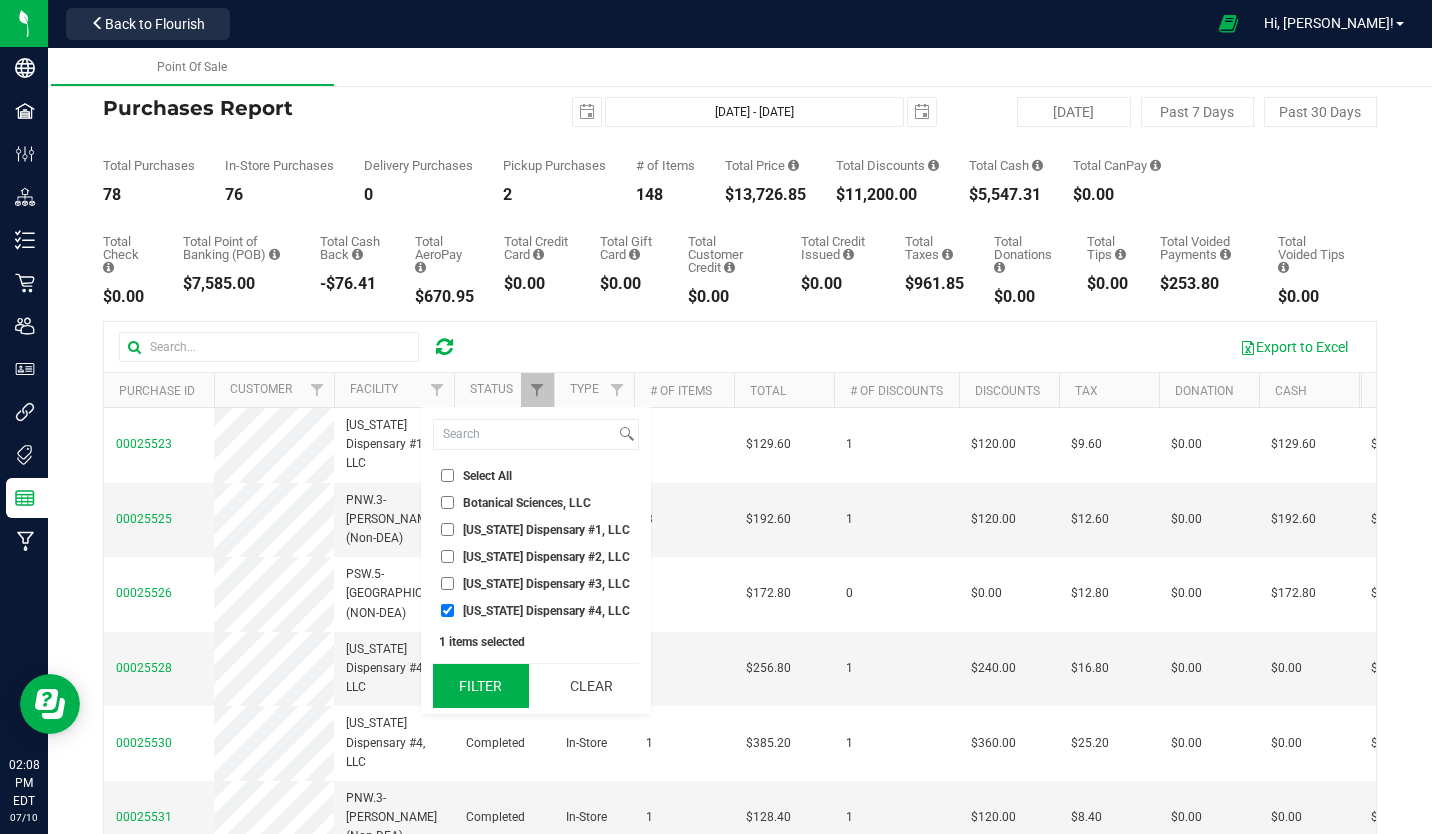 click on "Filter" at bounding box center (481, 686) 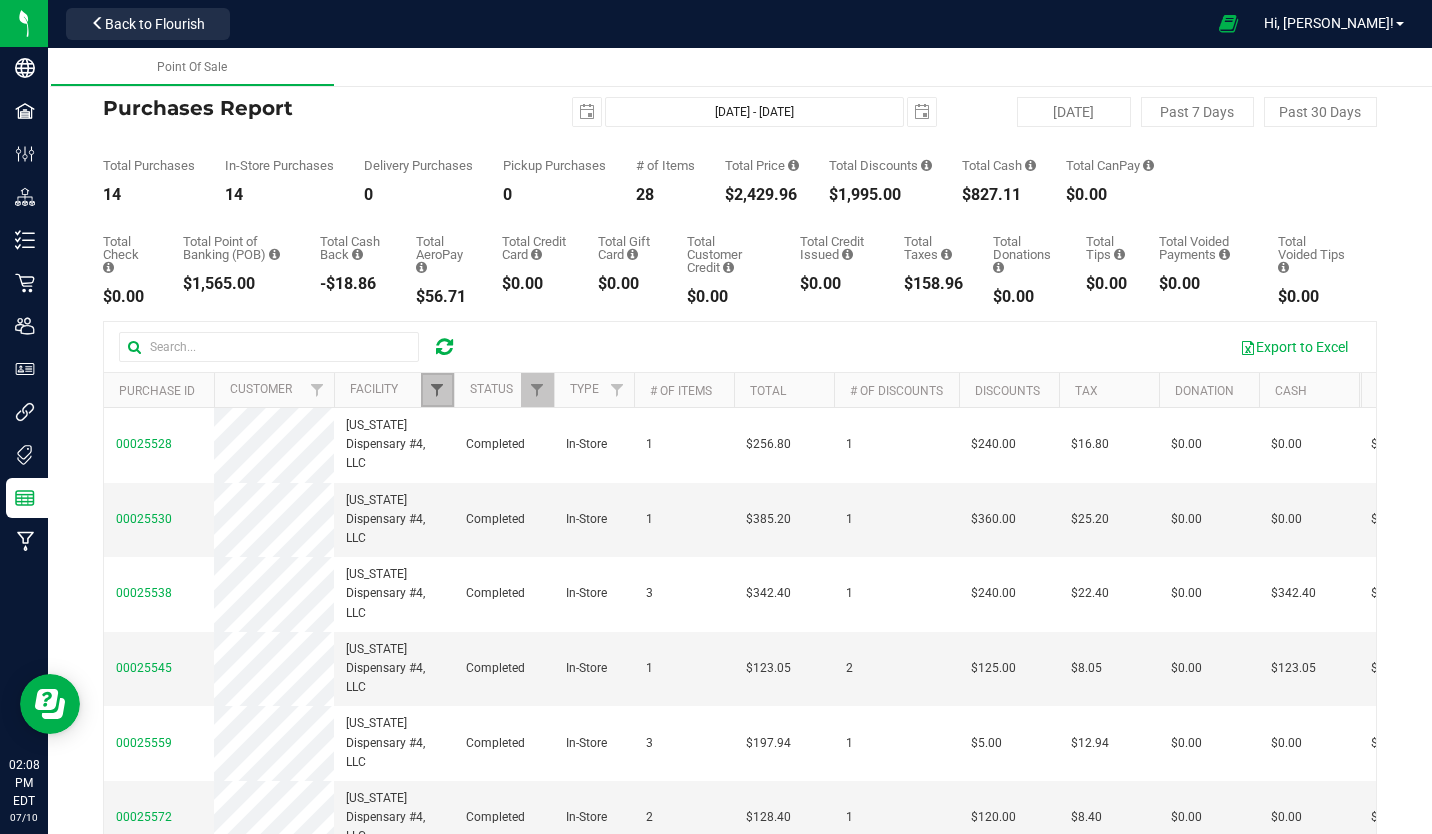 click at bounding box center [437, 390] 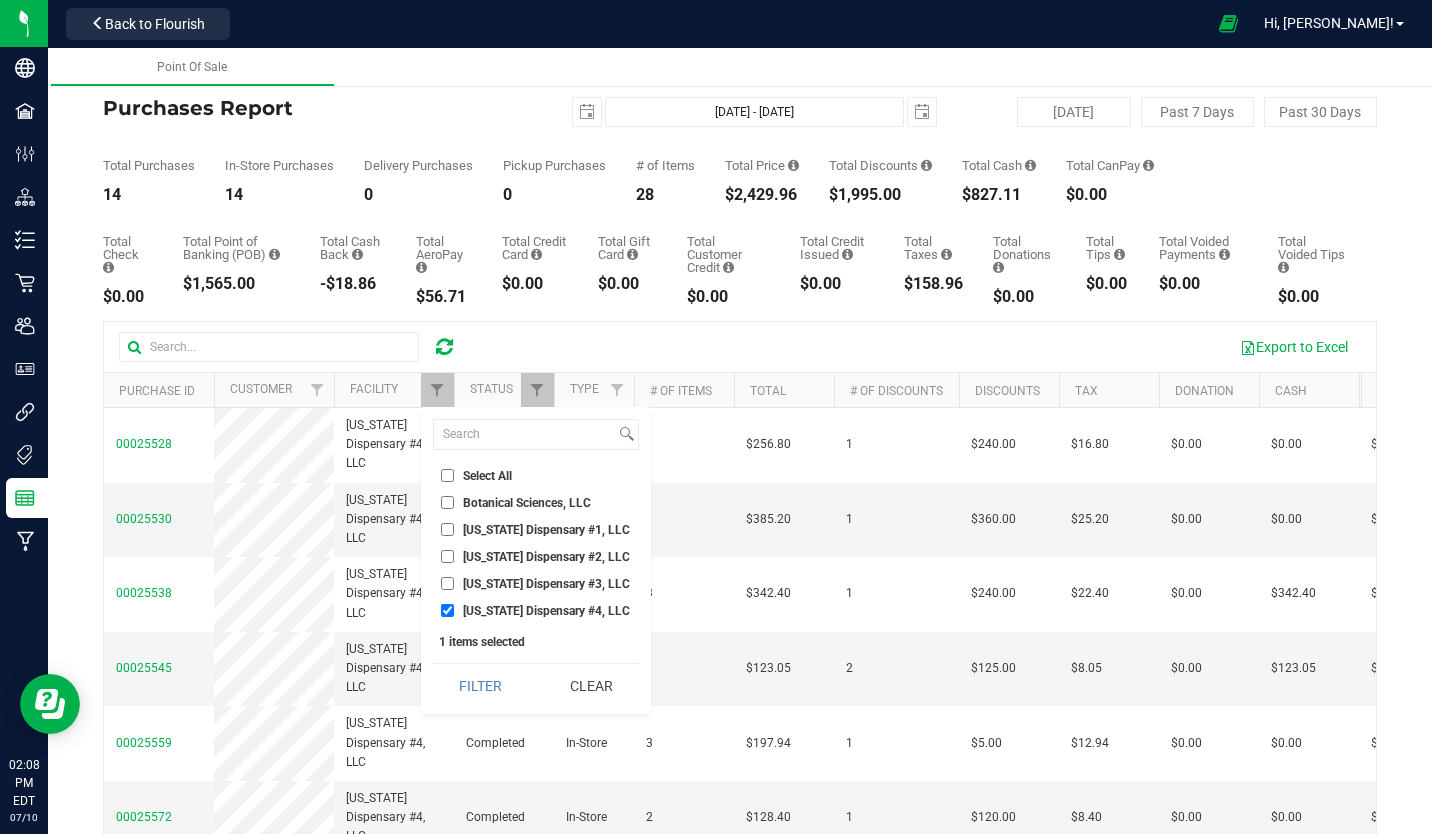 click on "[US_STATE] Dispensary #3, LLC" at bounding box center (447, 583) 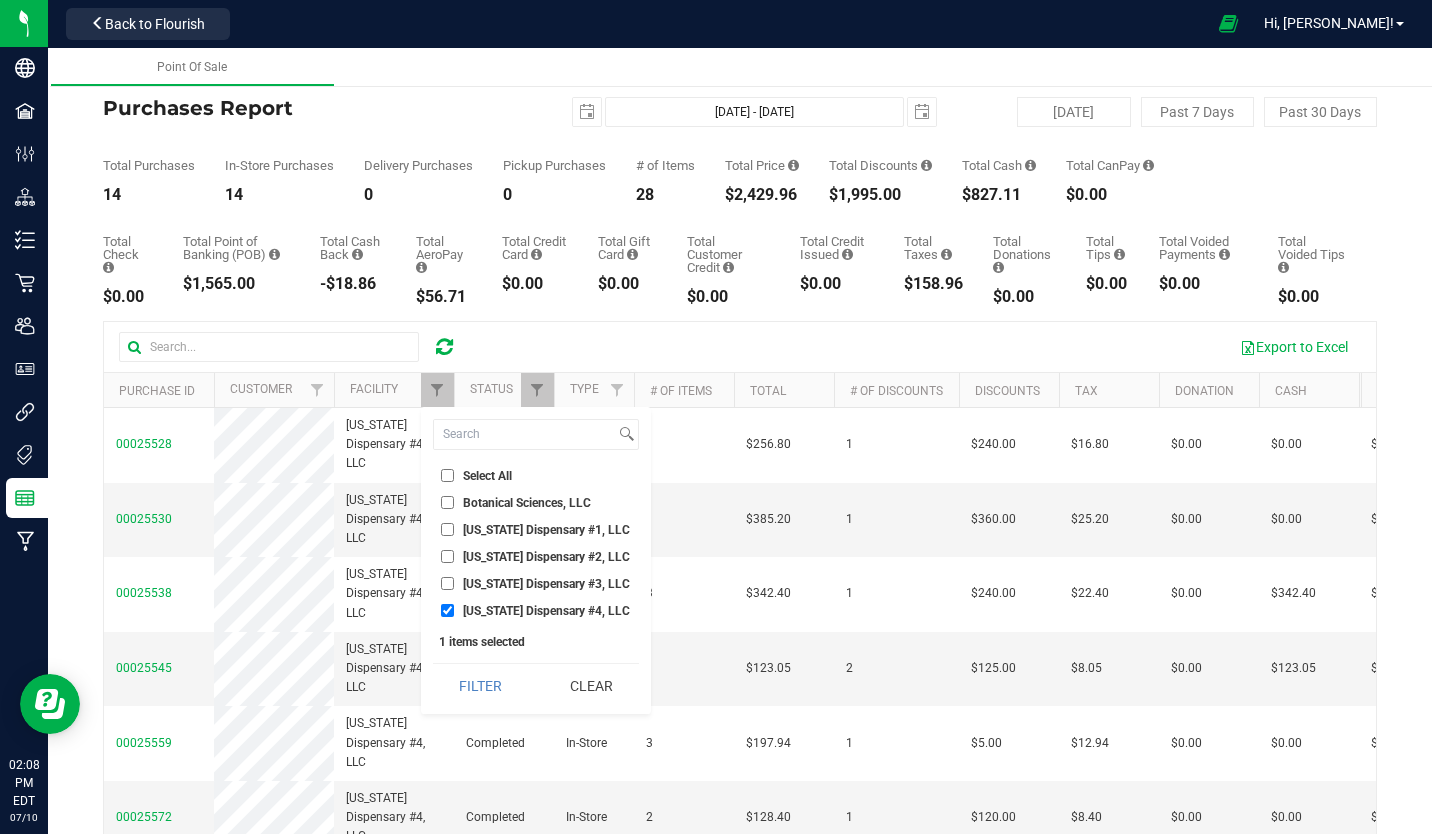 checkbox on "true" 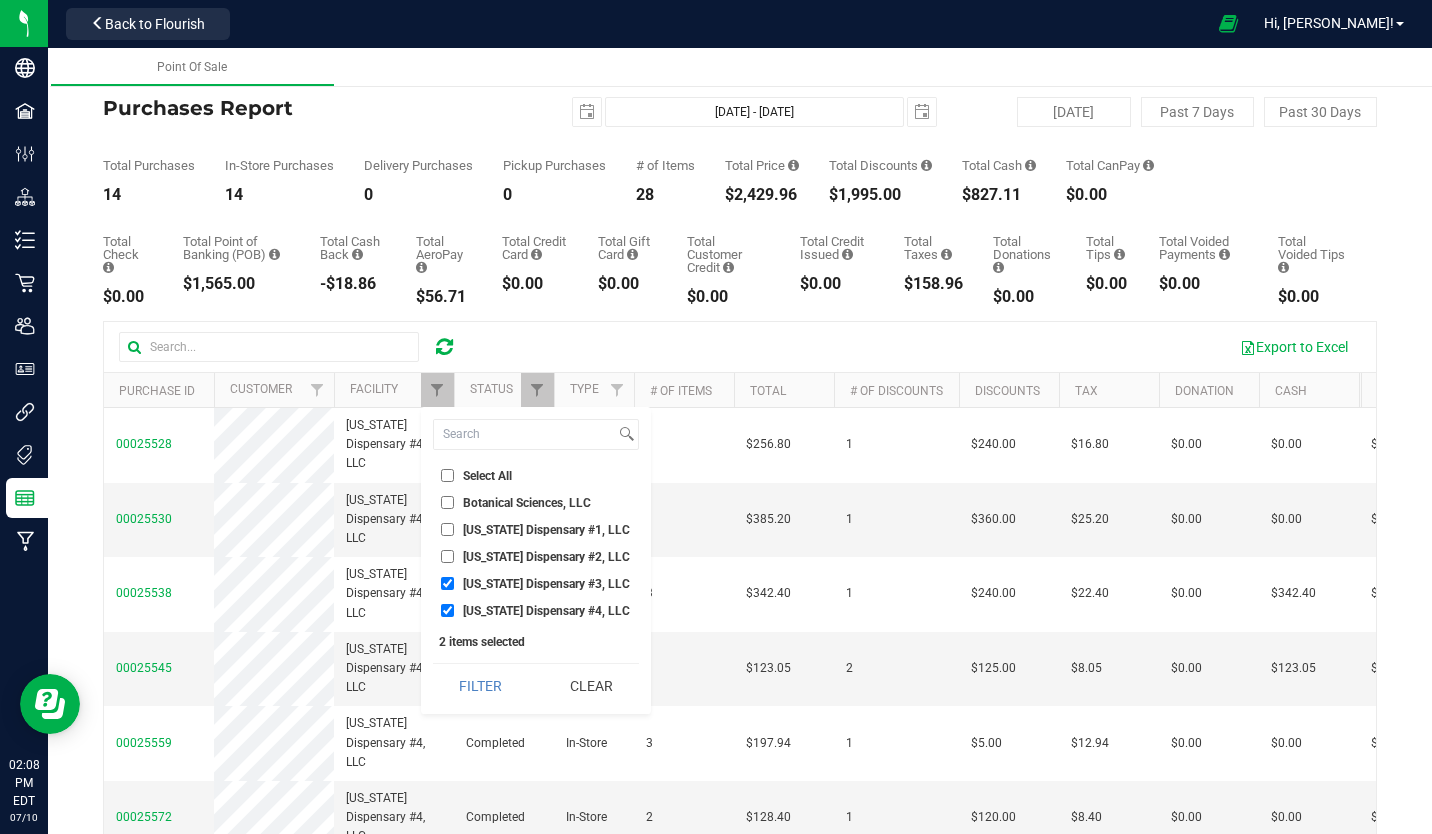 click on "[US_STATE] Dispensary #4, LLC" at bounding box center (447, 610) 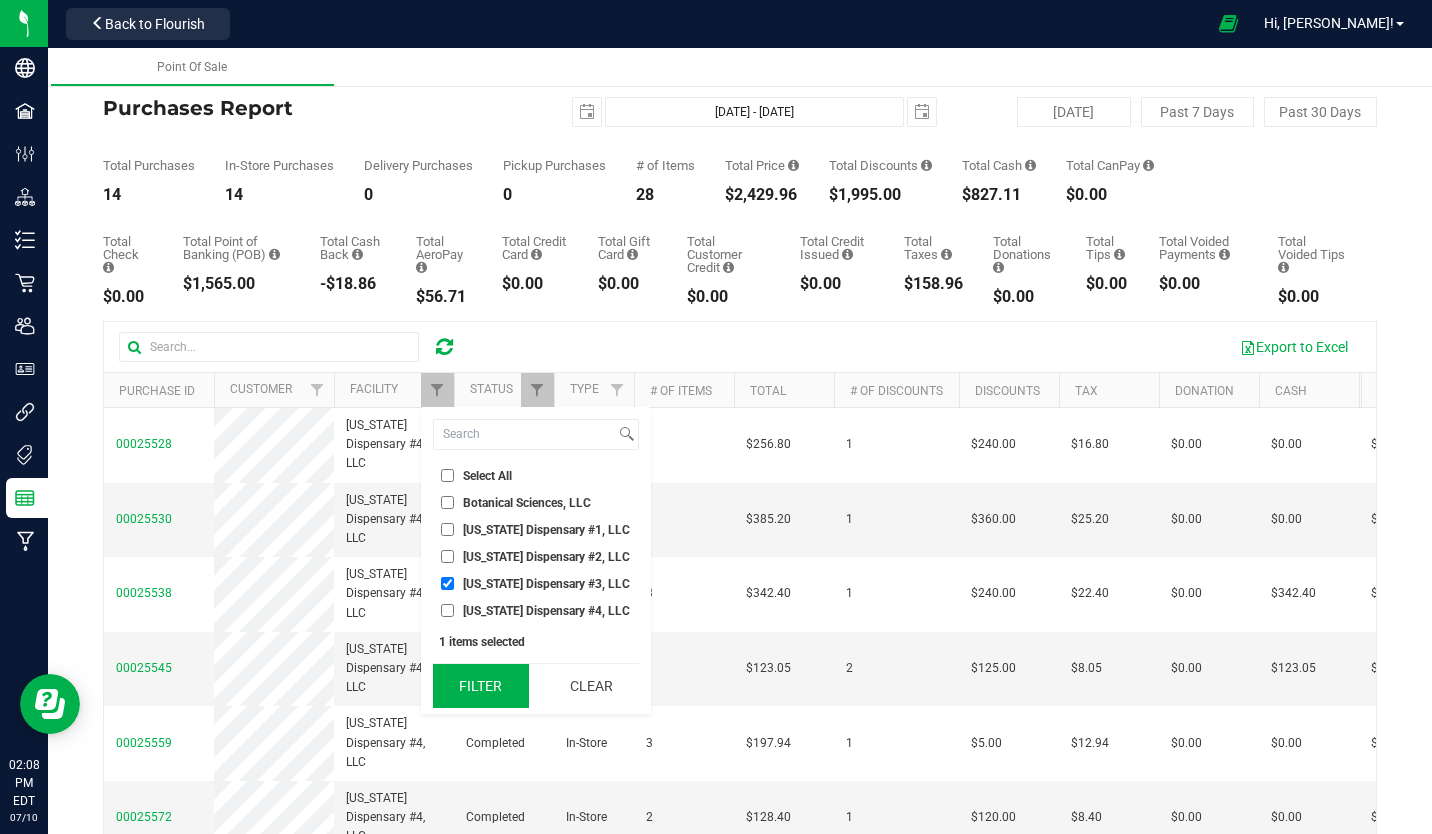 click on "Filter" at bounding box center [481, 686] 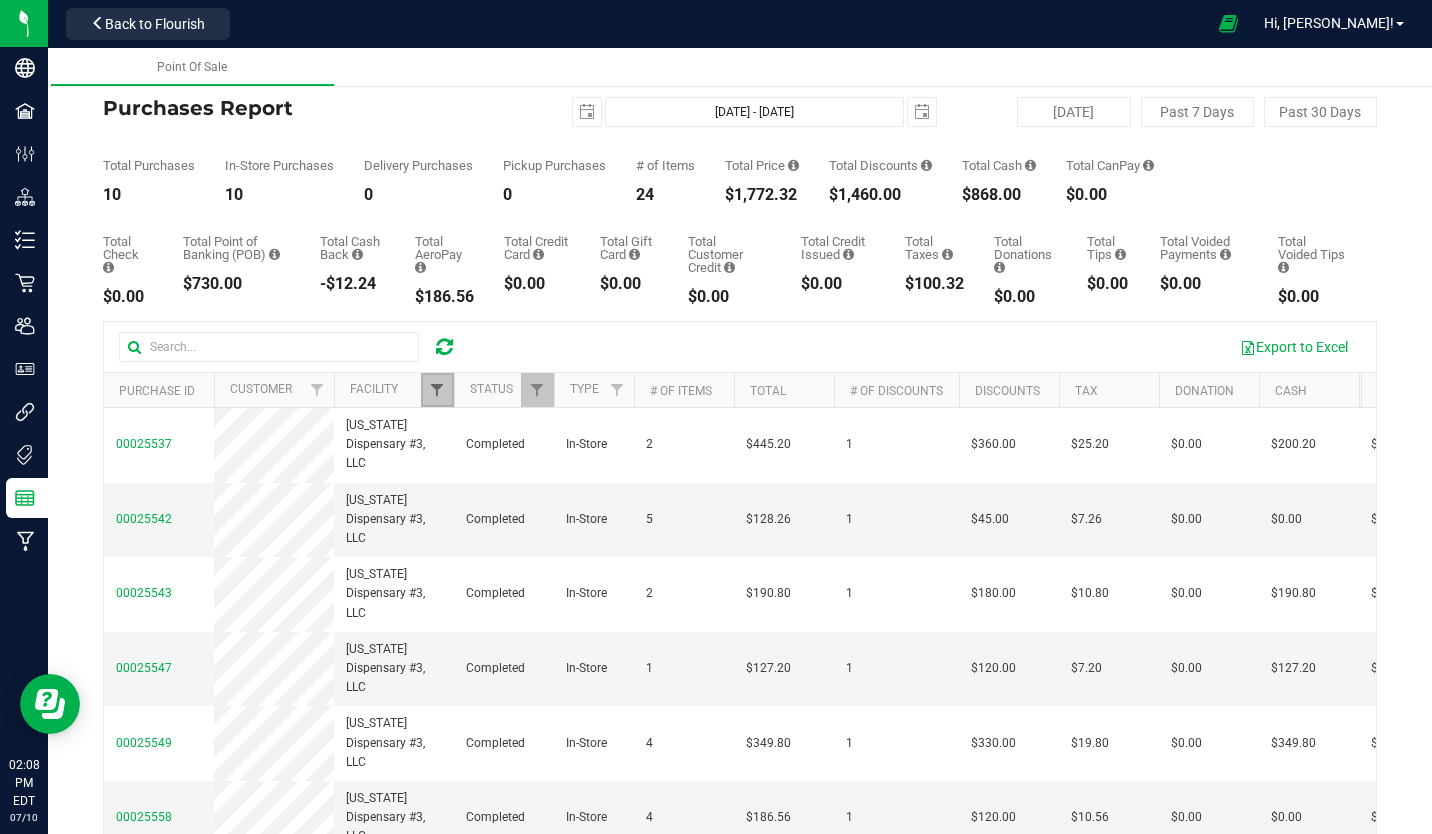 click at bounding box center [437, 390] 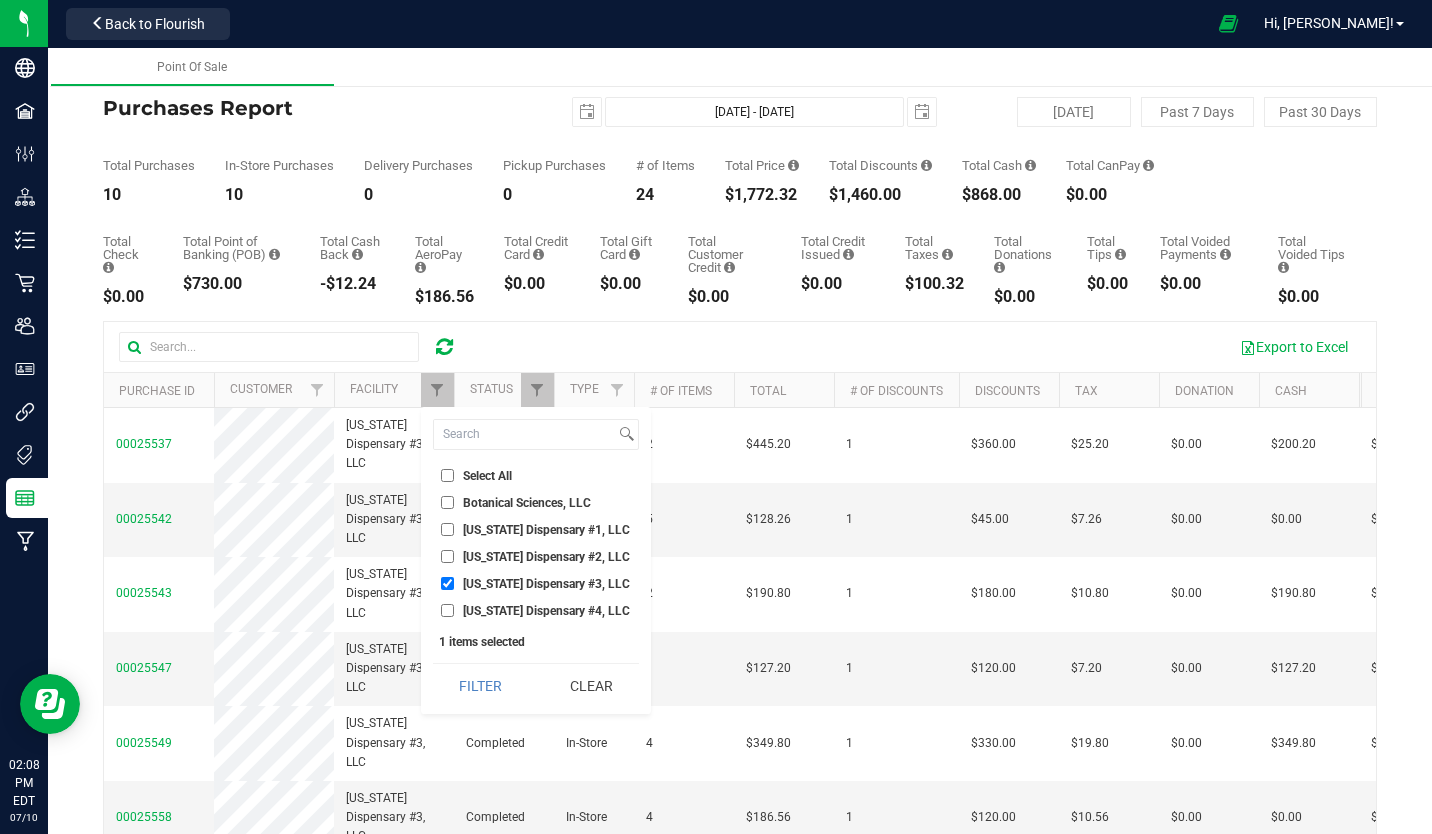 click on "[US_STATE] Dispensary #2, LLC" at bounding box center [447, 556] 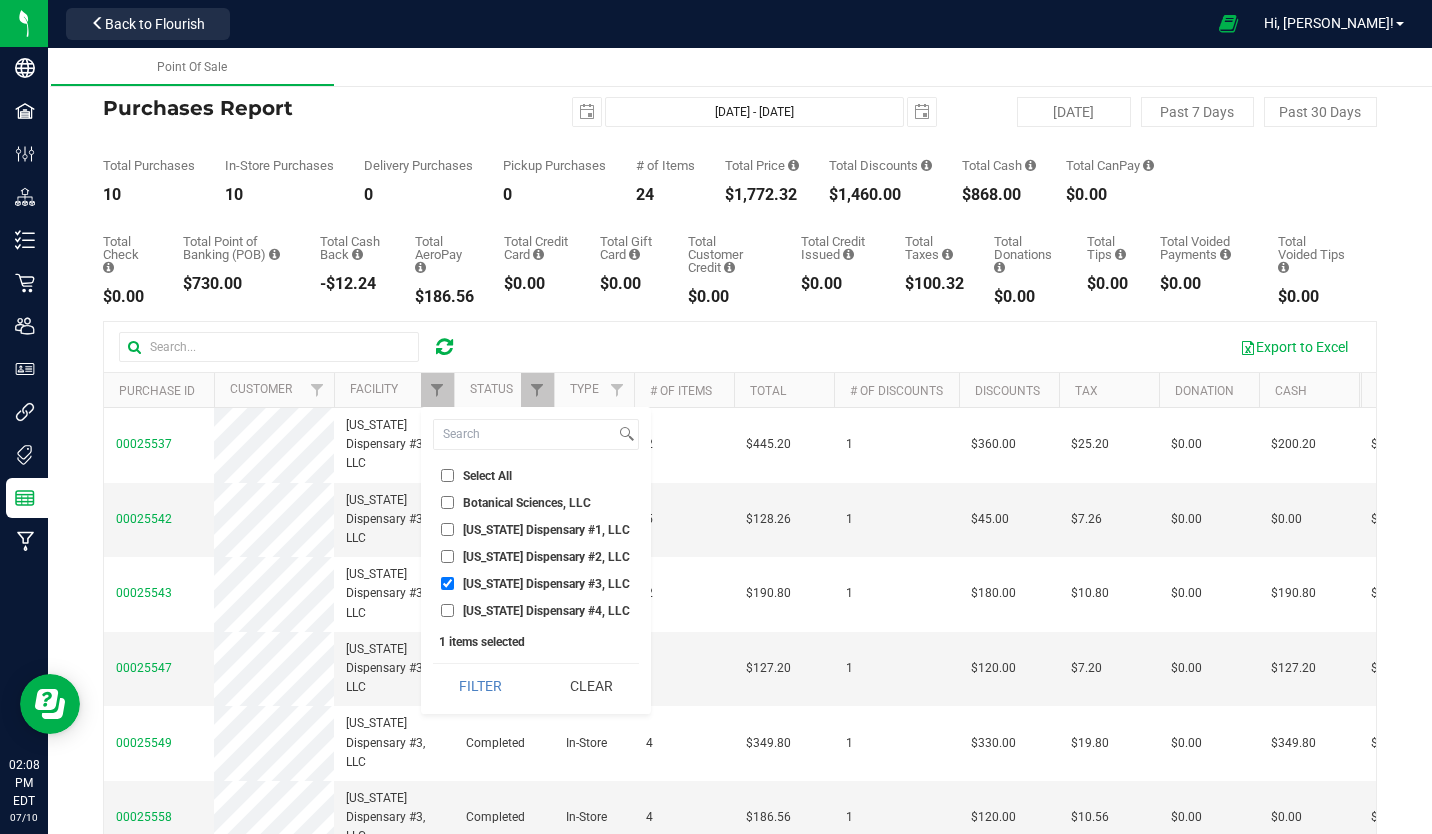 checkbox on "true" 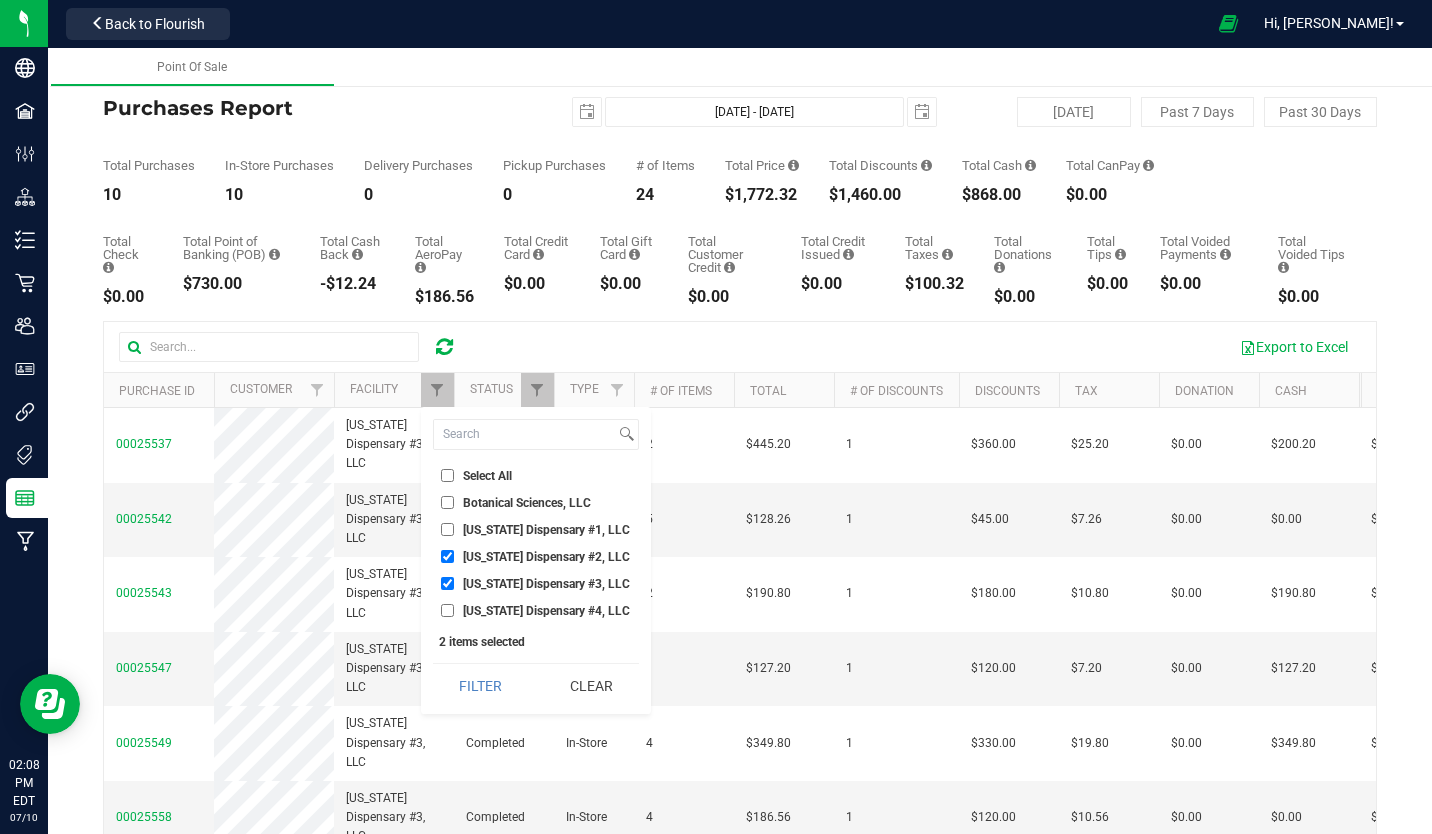 click on "[US_STATE] Dispensary #3, LLC" at bounding box center (447, 583) 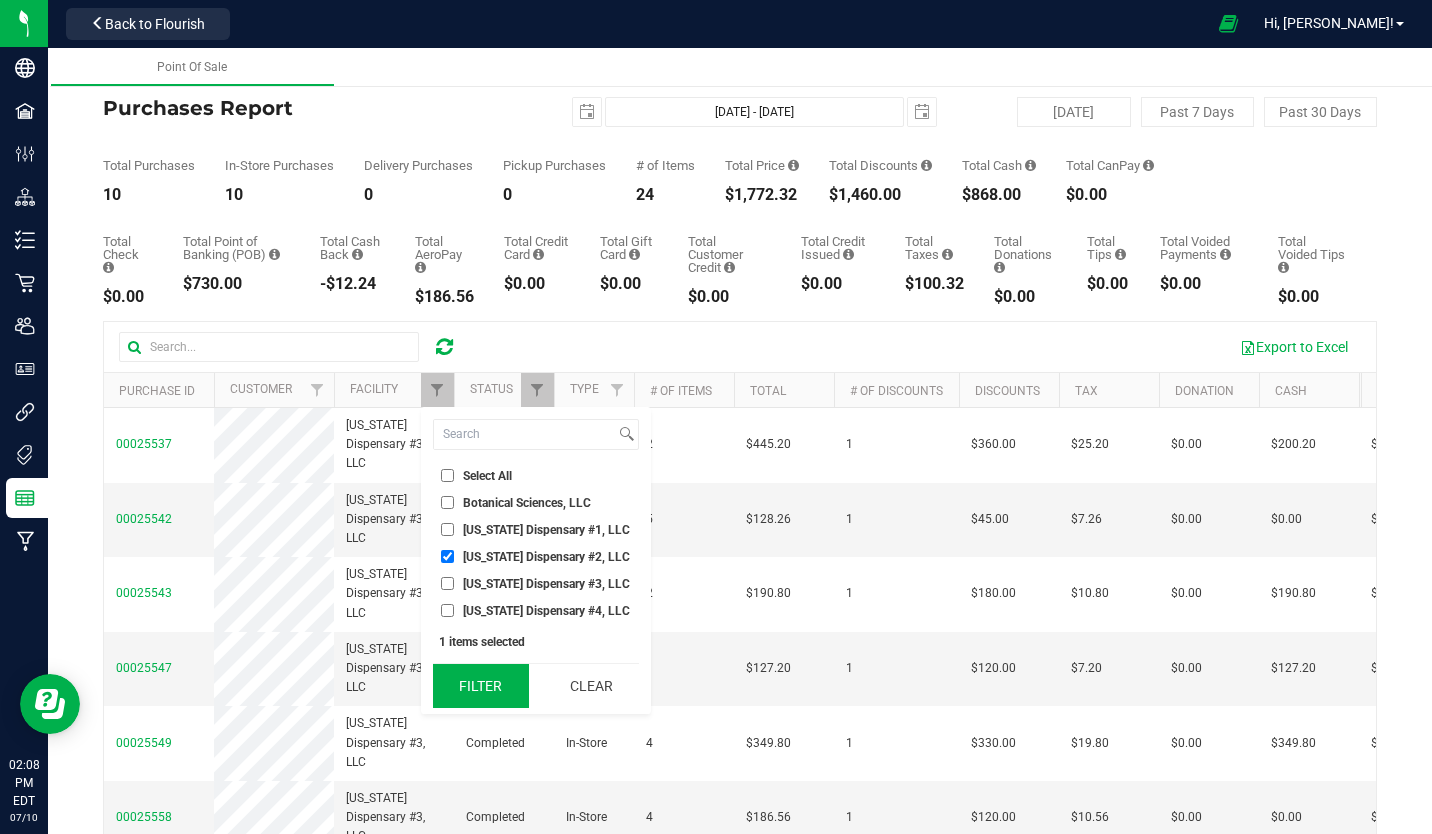 click on "Filter" at bounding box center (481, 686) 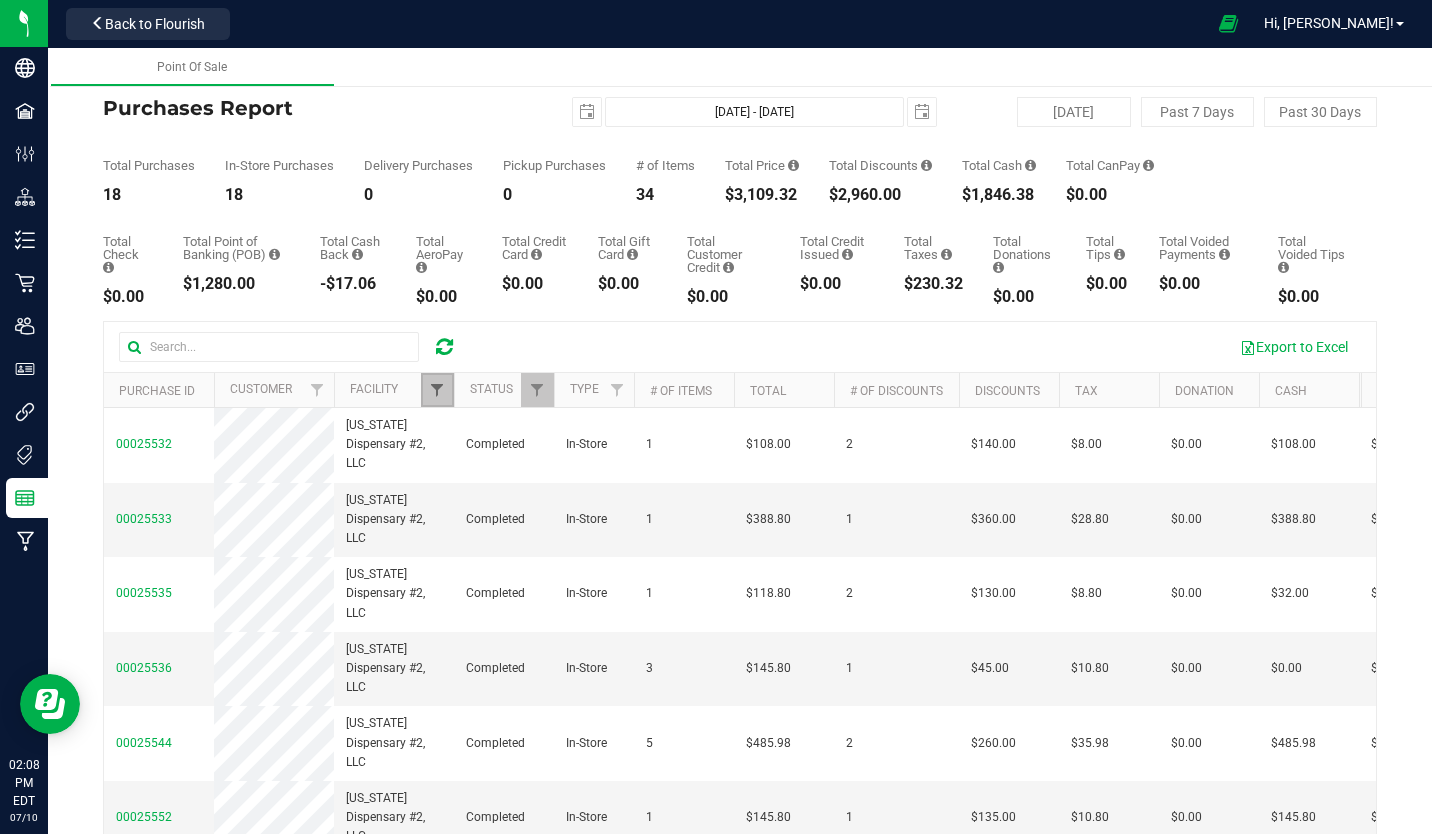 click at bounding box center [437, 390] 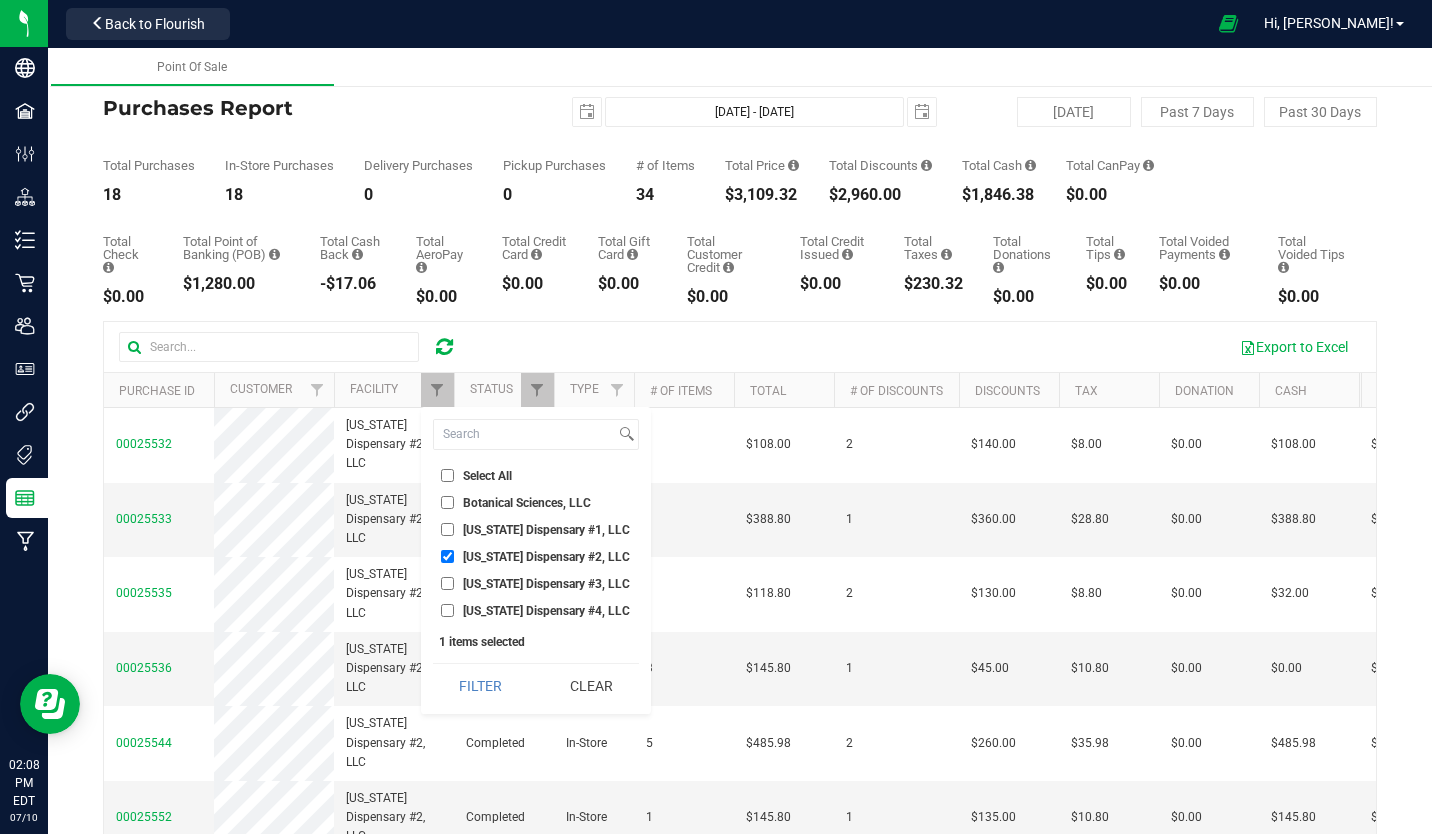 click on "[US_STATE] Dispensary #1, LLC" at bounding box center [447, 529] 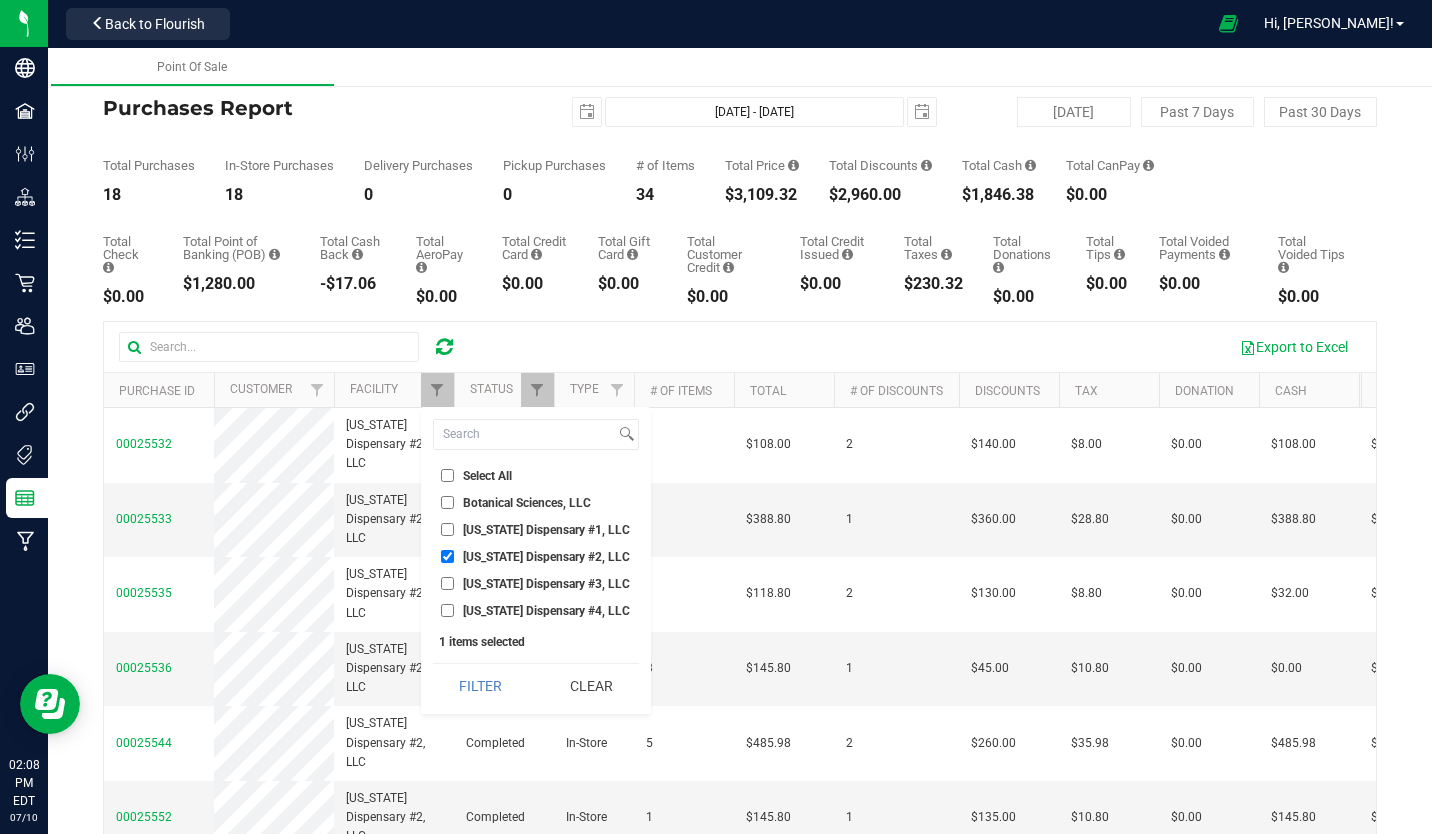 checkbox on "true" 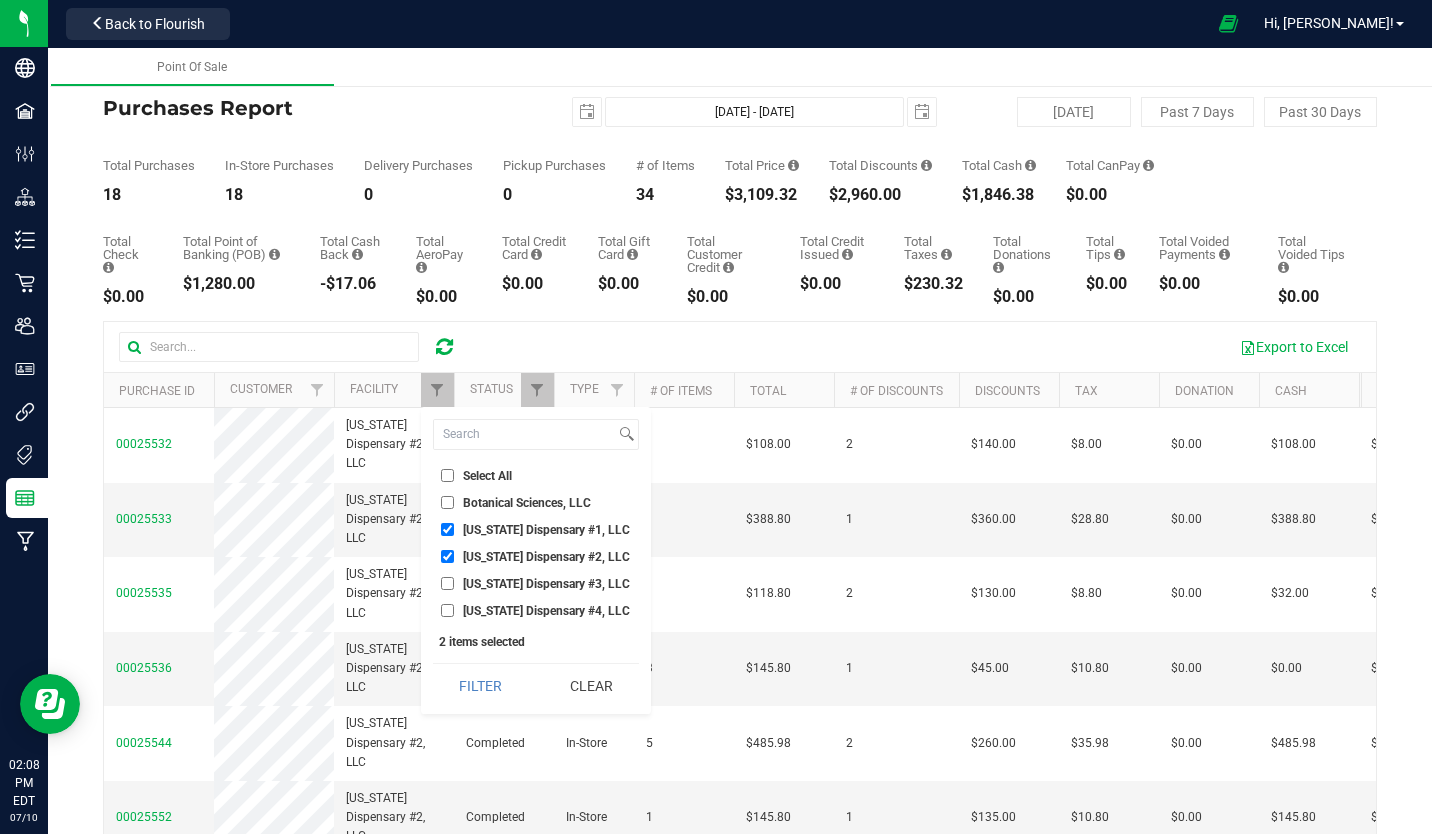 click on "[US_STATE] Dispensary #2, LLC" at bounding box center [447, 556] 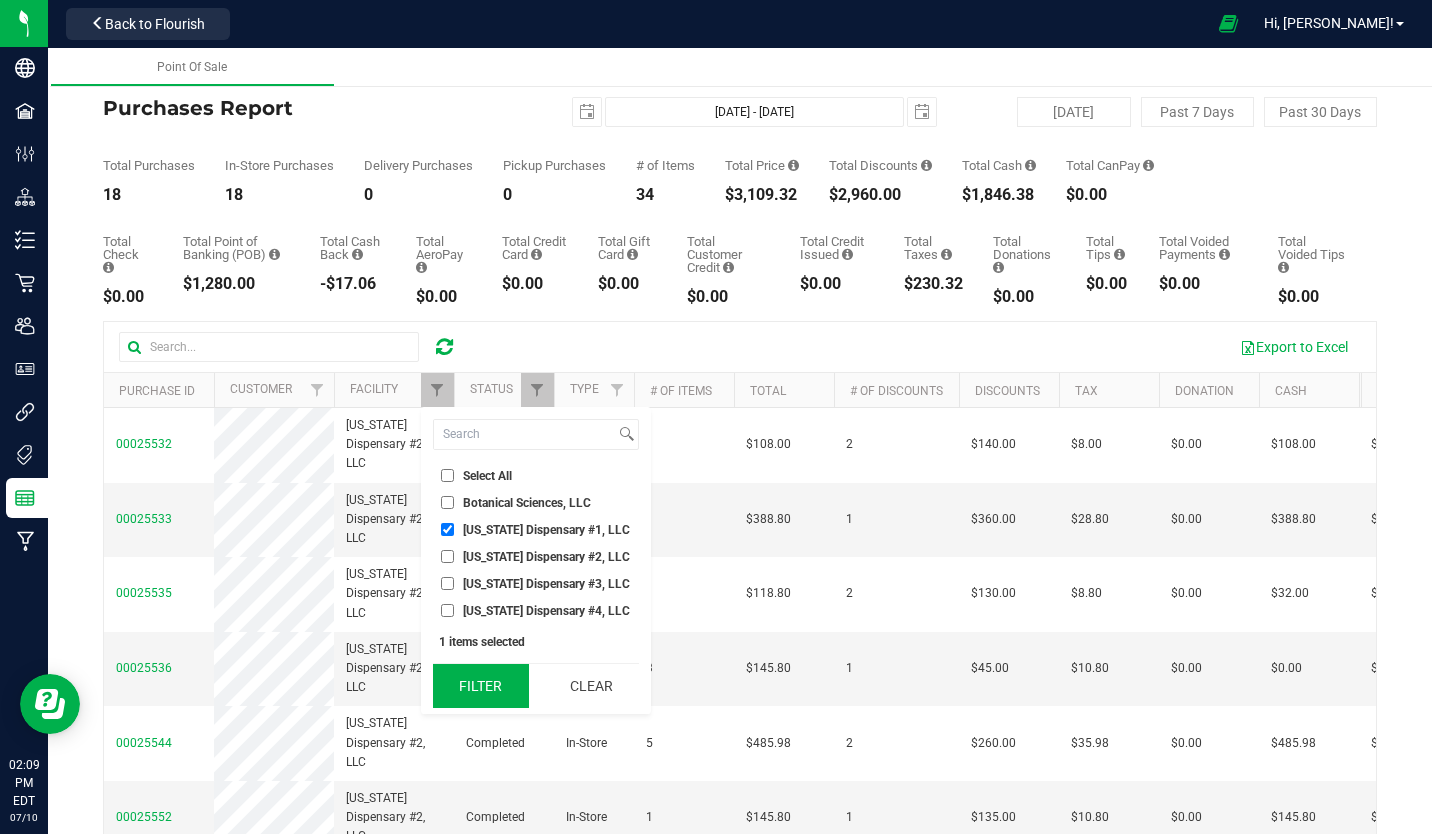 click on "Filter" at bounding box center [481, 686] 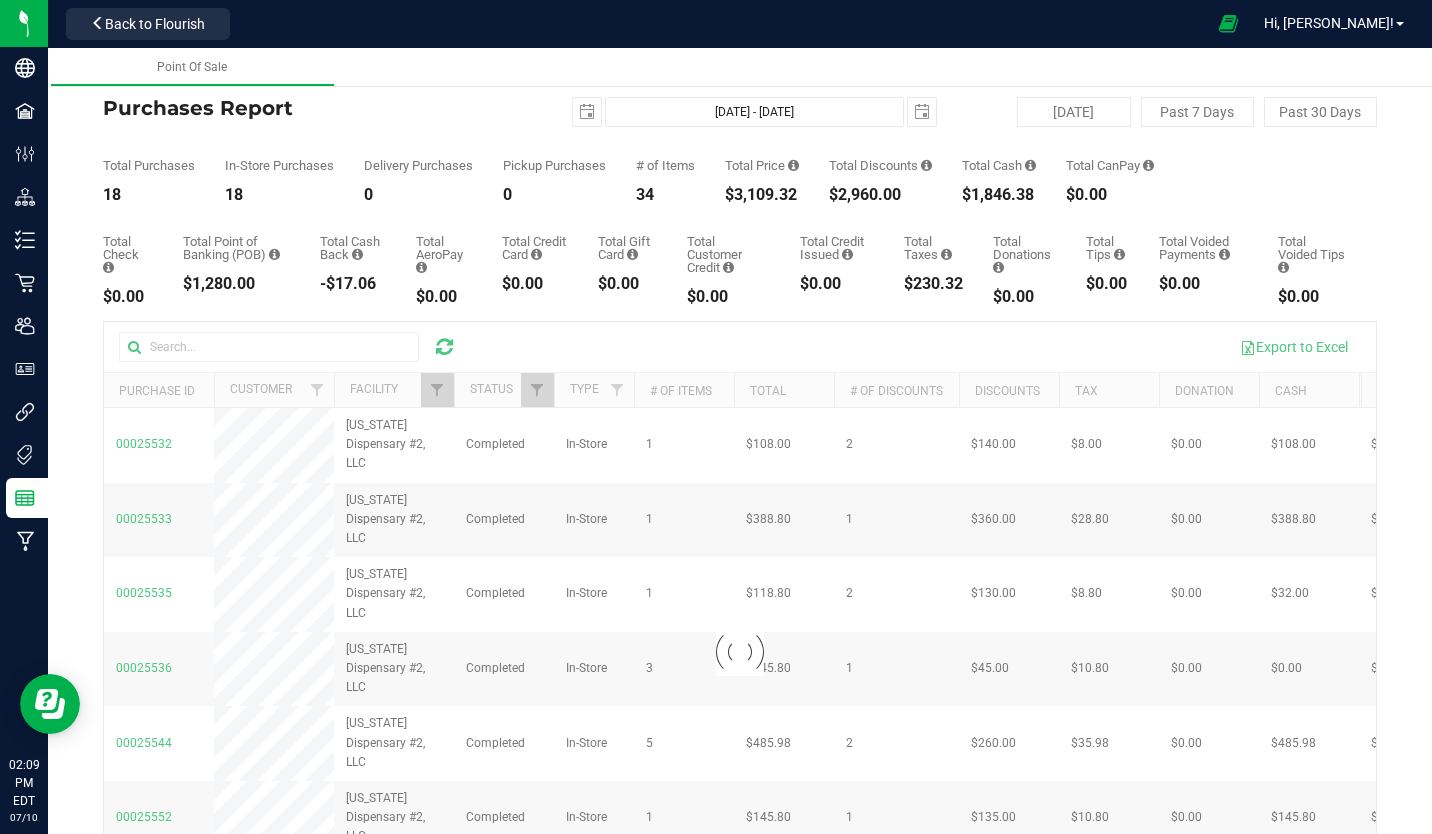 click at bounding box center (740, 651) 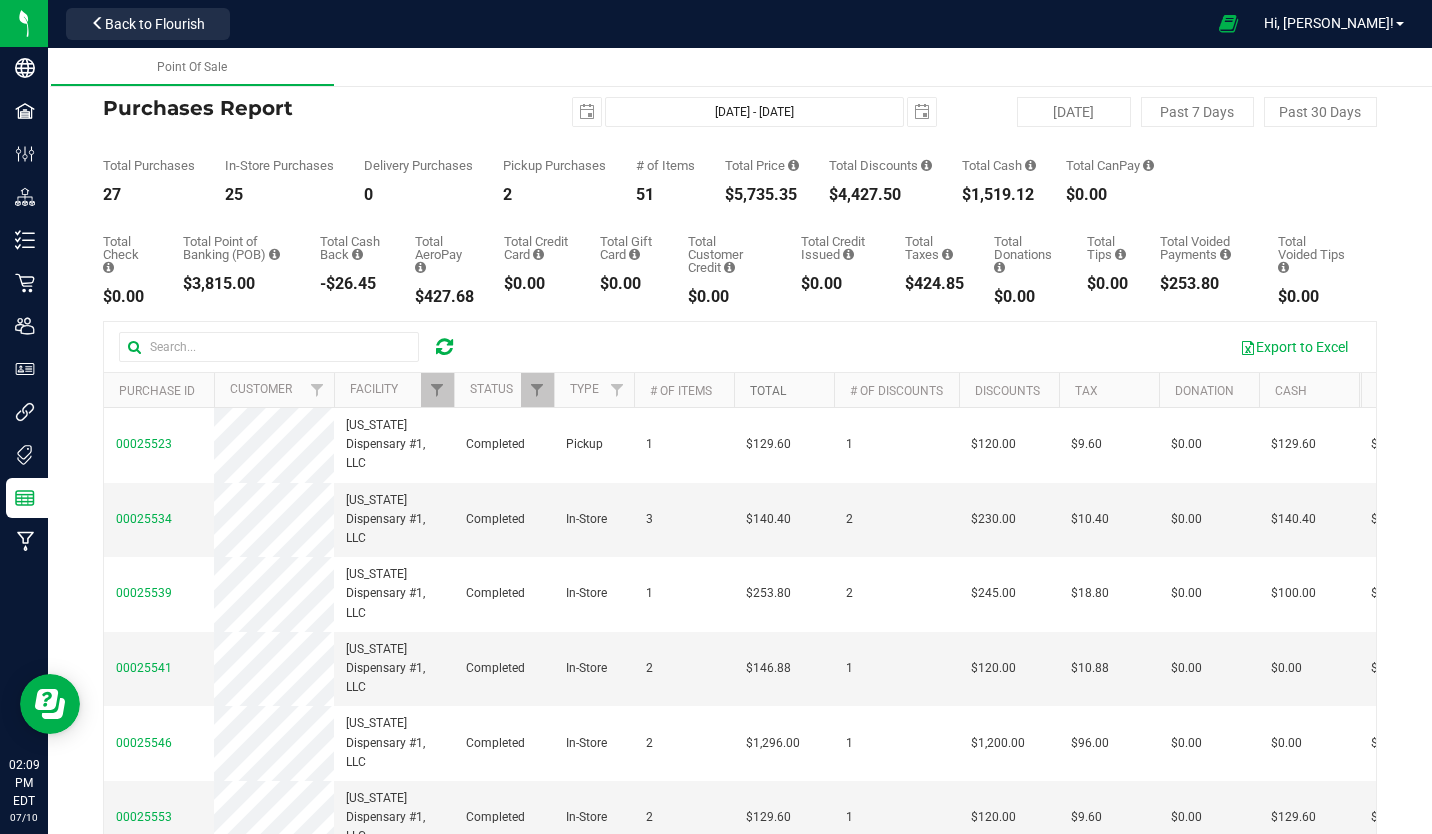 click on "Total" at bounding box center [768, 391] 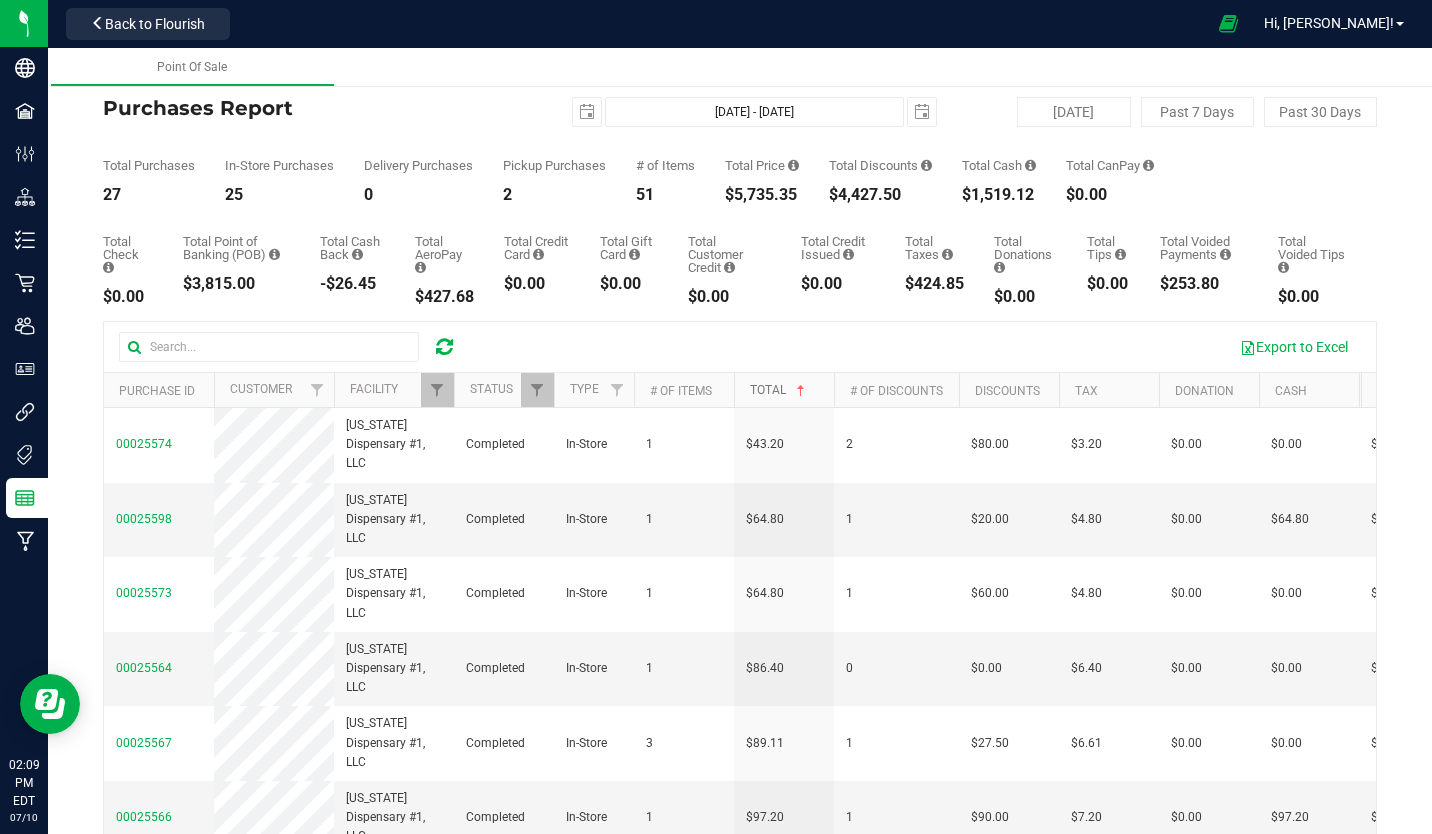 click on "Total" at bounding box center (779, 390) 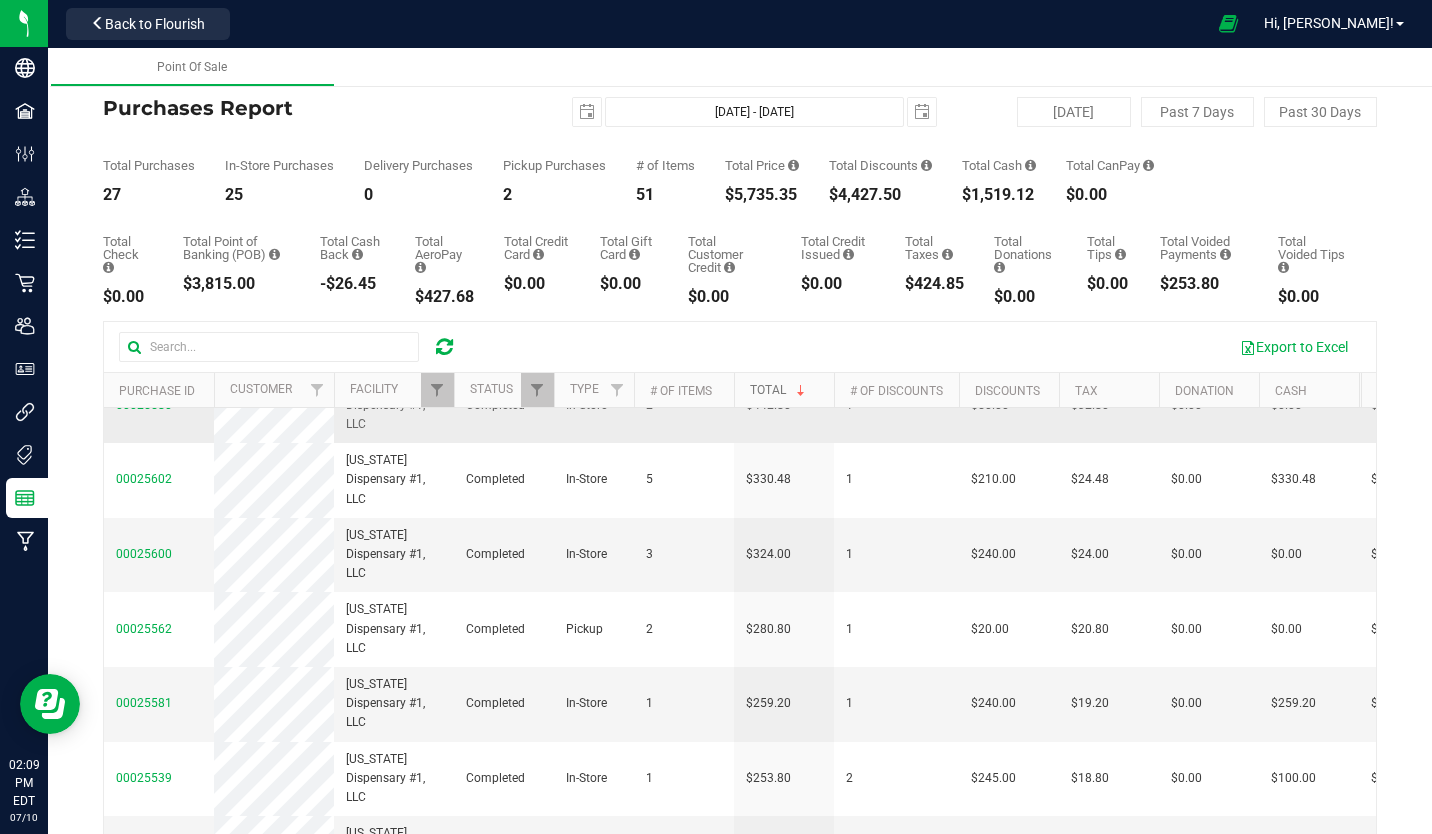 scroll, scrollTop: 0, scrollLeft: 0, axis: both 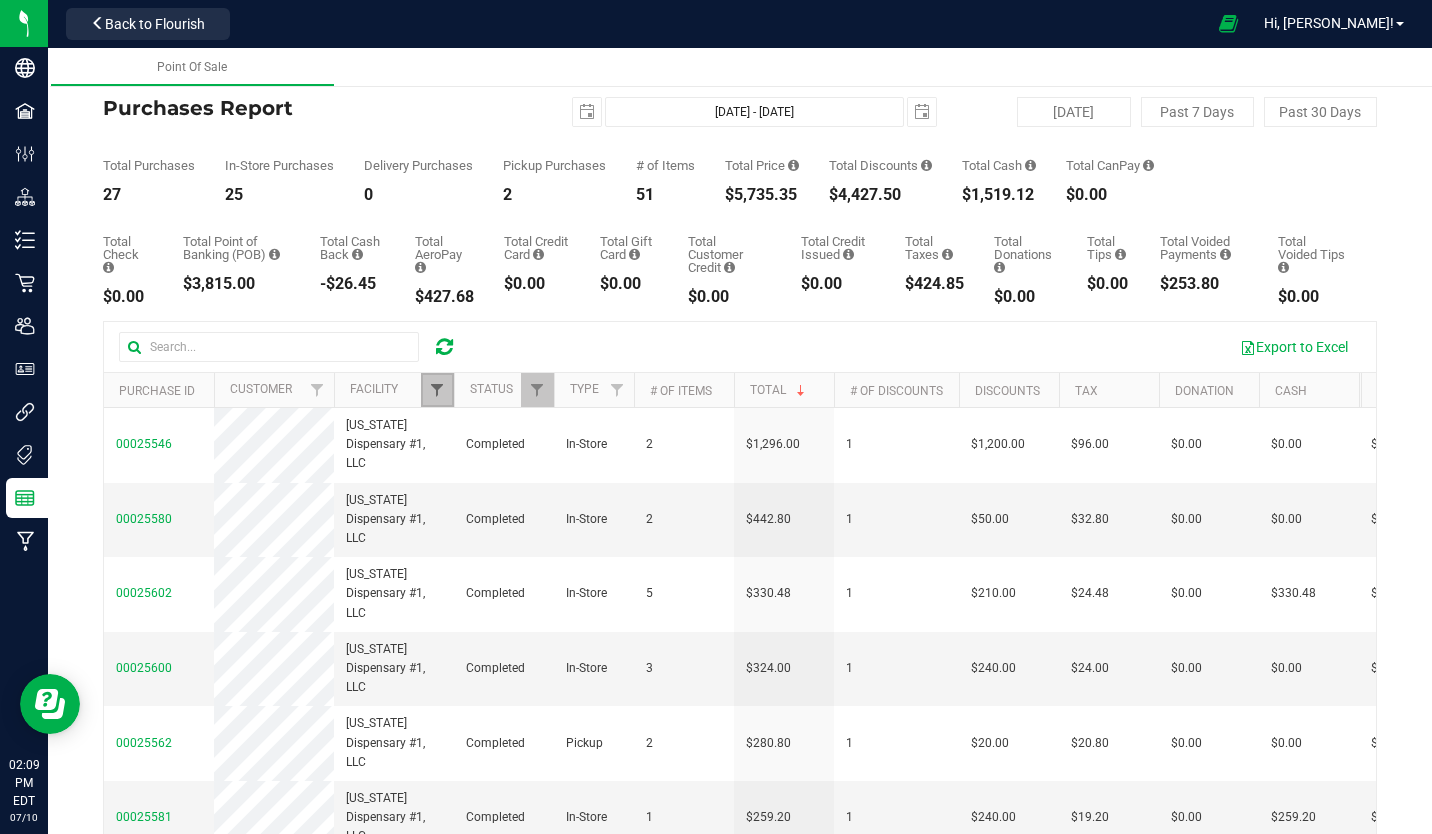 click at bounding box center (437, 390) 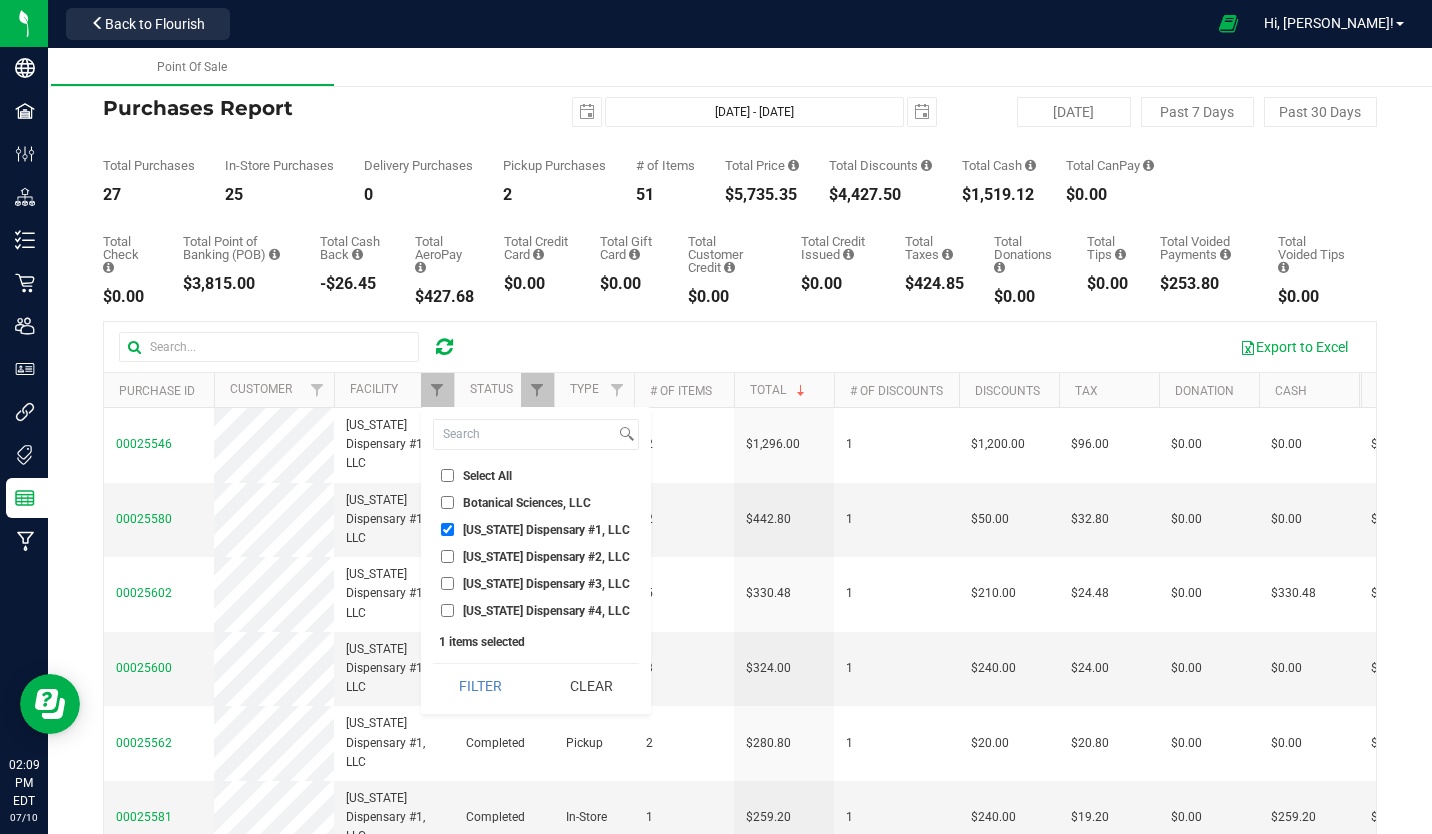click on "[US_STATE] Dispensary #4, LLC" at bounding box center [447, 610] 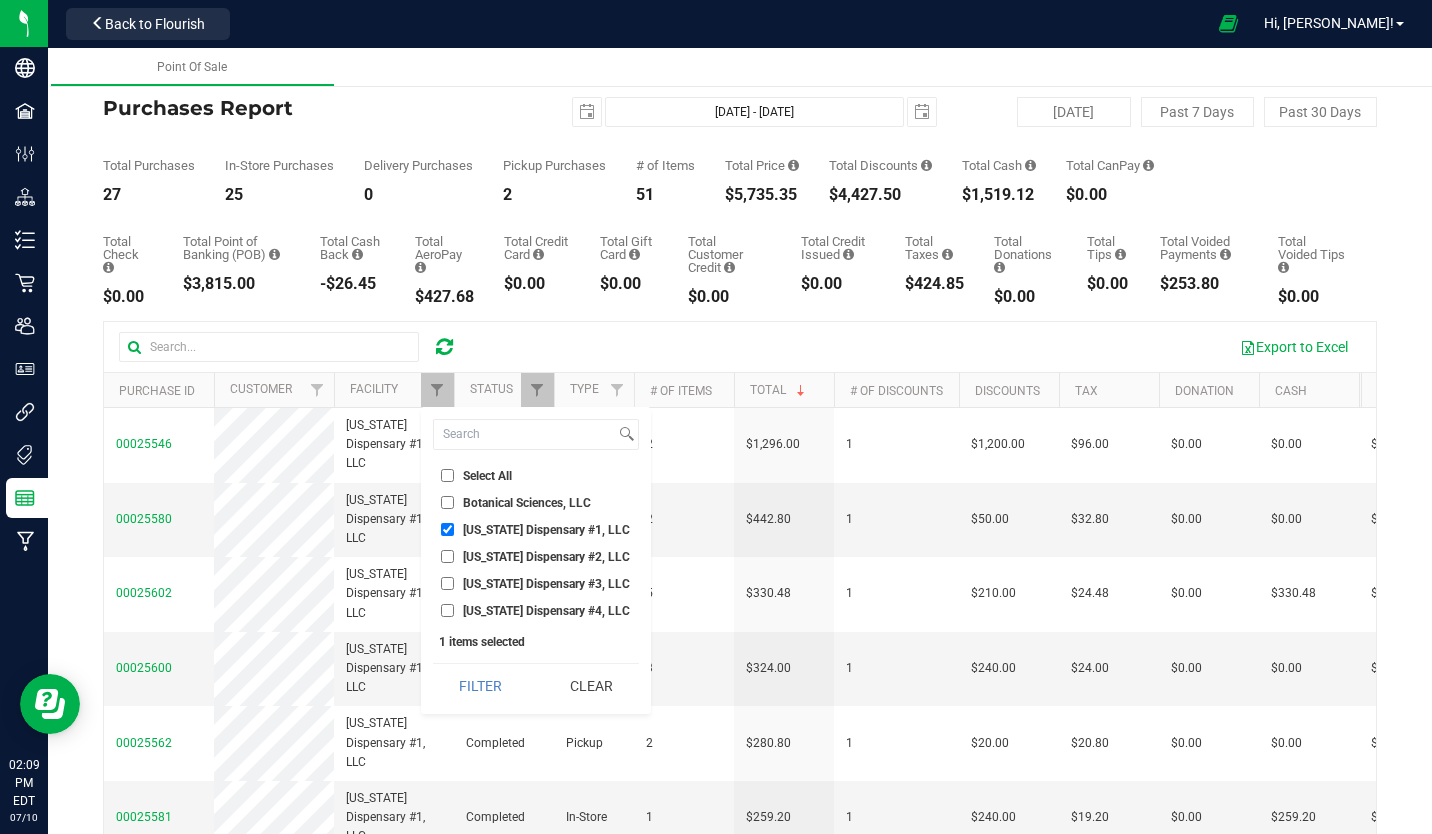 checkbox on "true" 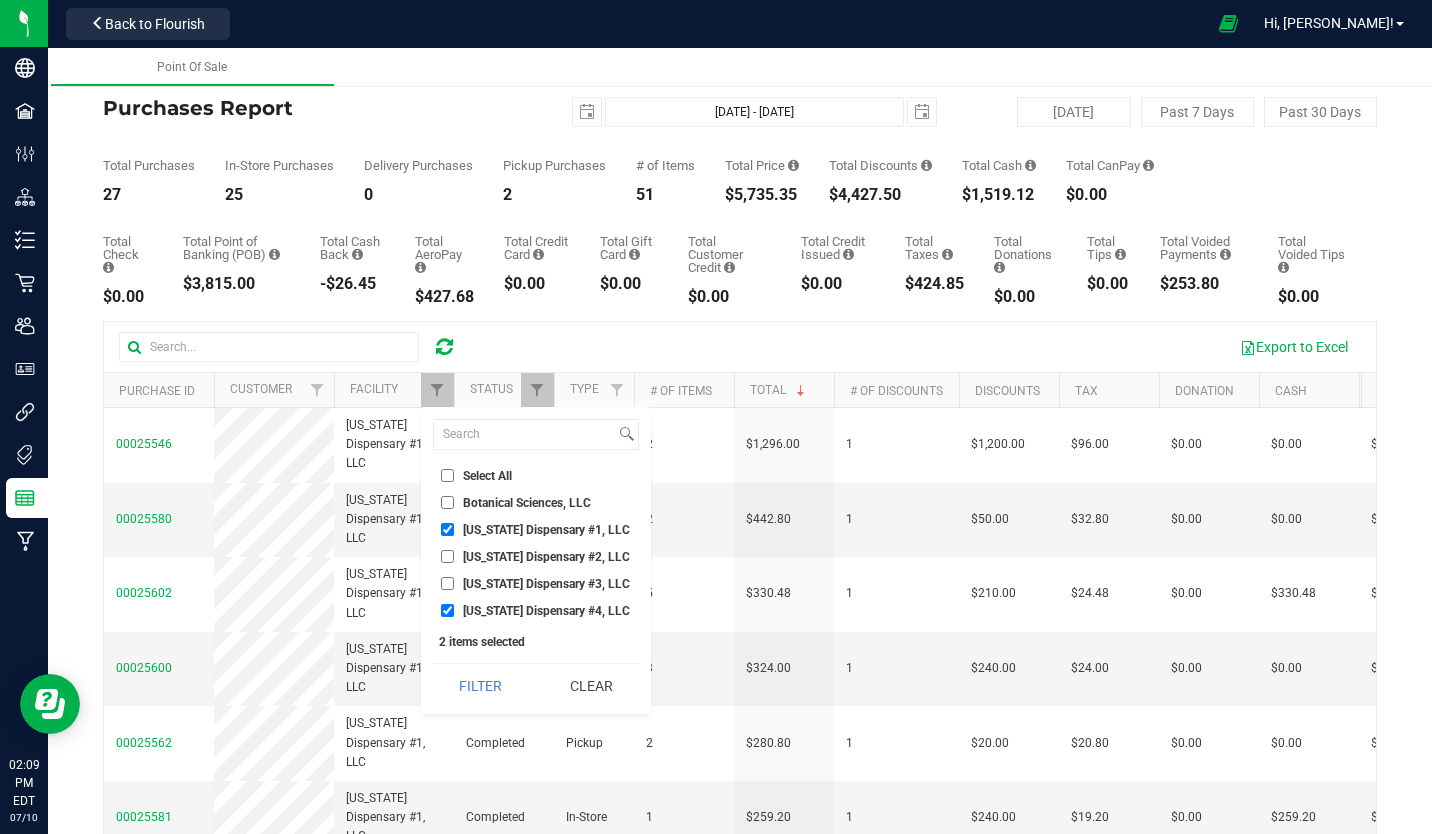 click on "[US_STATE] Dispensary #1, LLC" at bounding box center [447, 529] 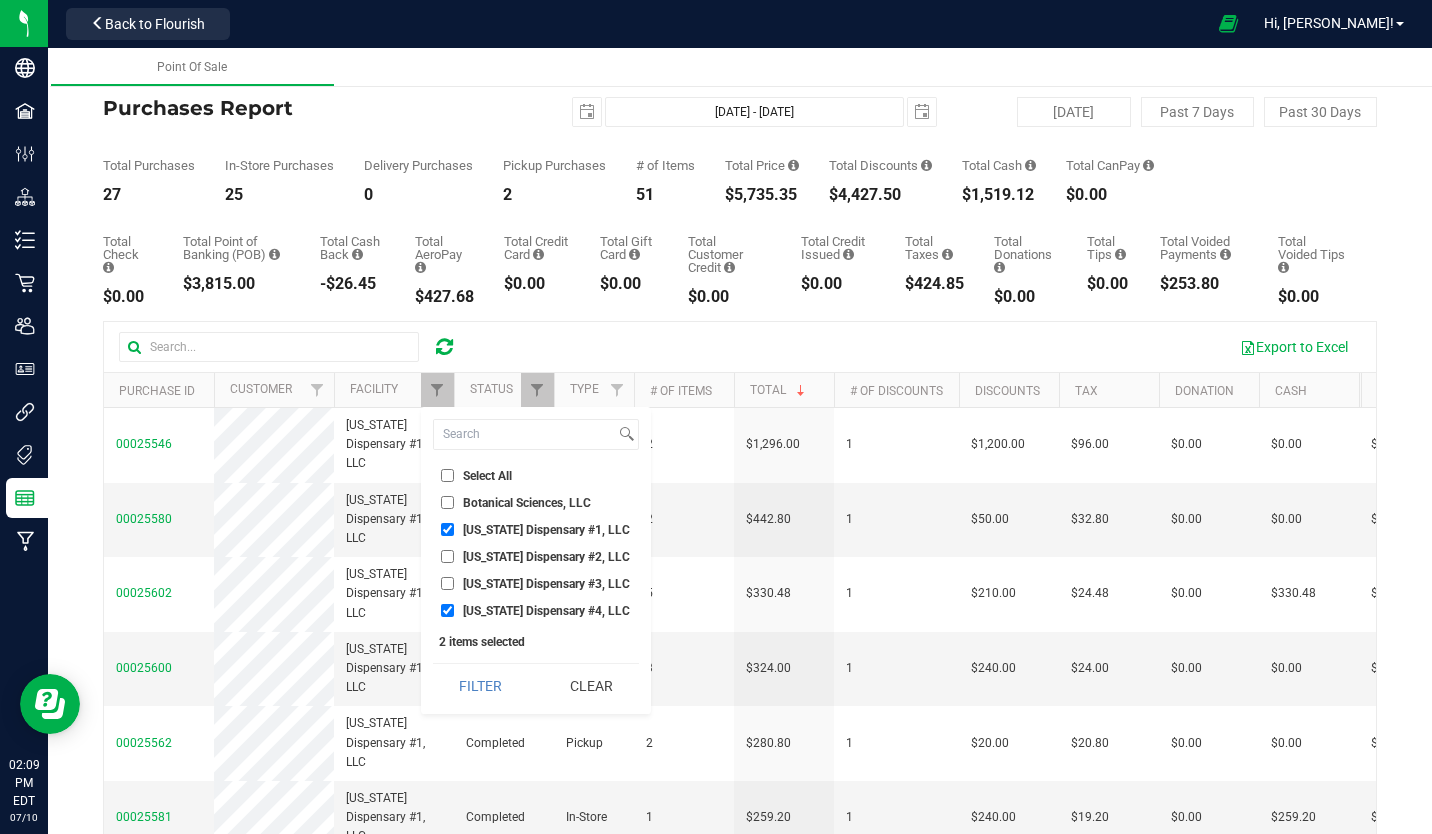 checkbox on "false" 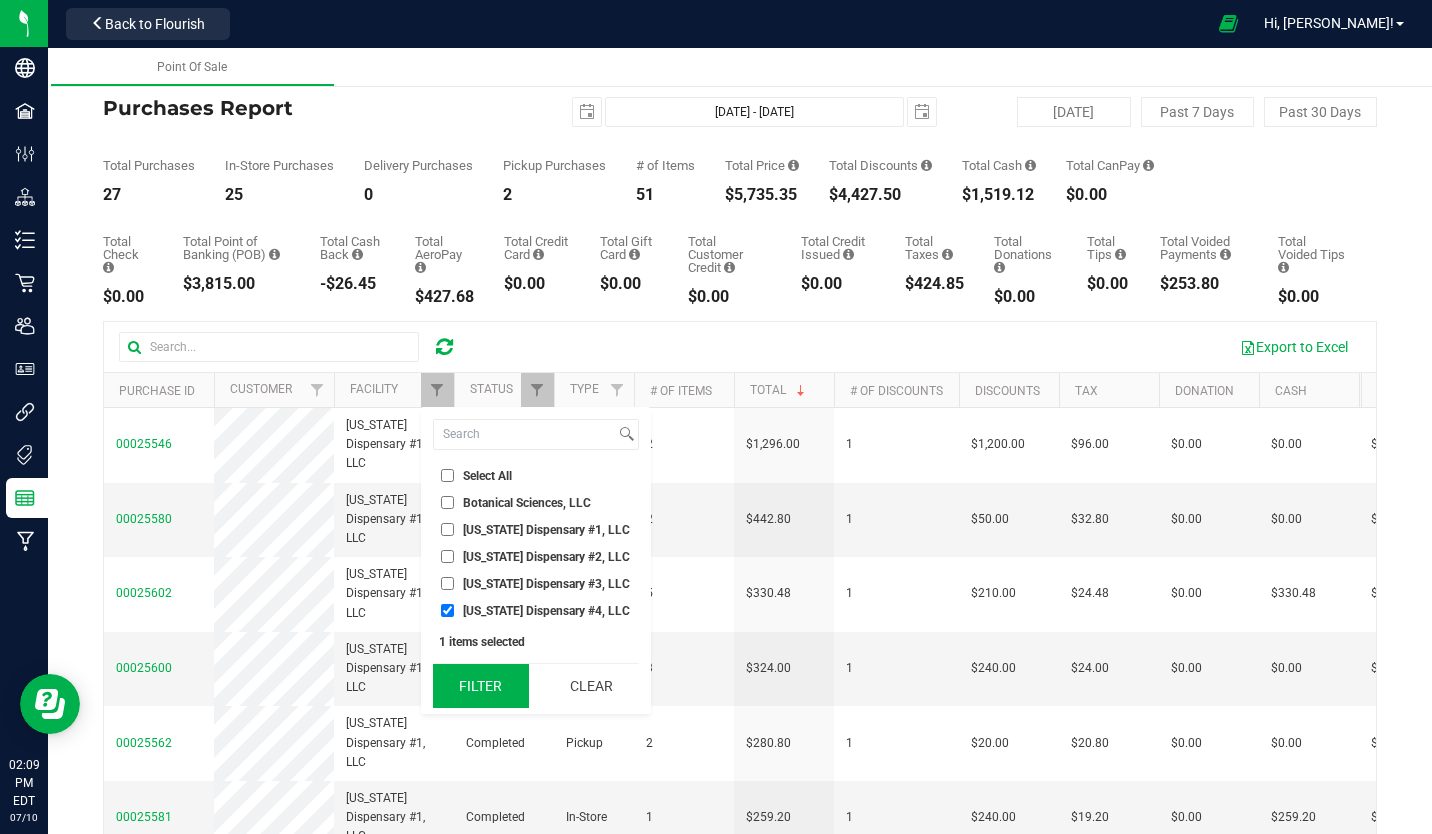 click on "Filter" at bounding box center (481, 686) 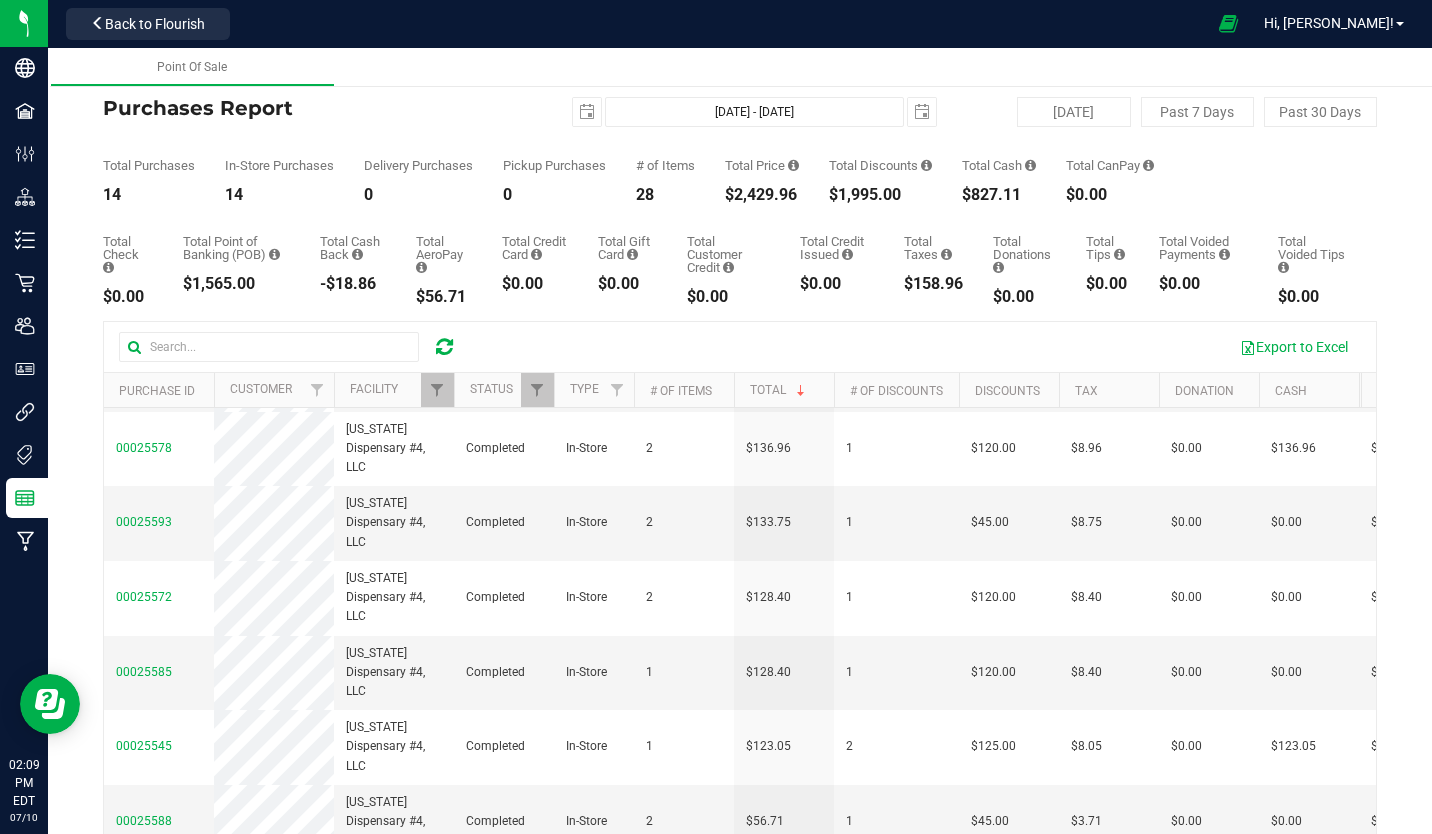 scroll, scrollTop: 533, scrollLeft: 0, axis: vertical 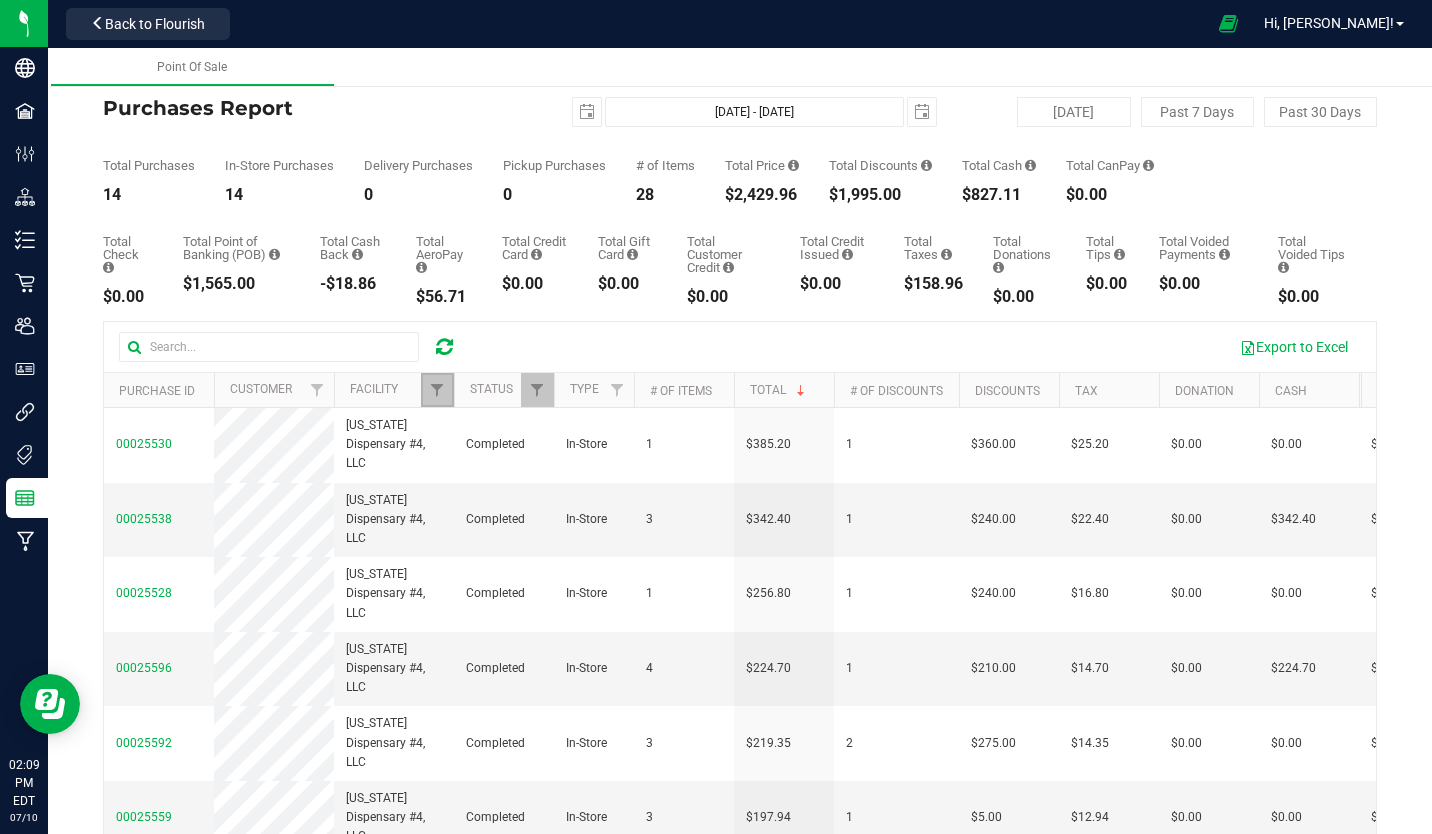 click at bounding box center (437, 390) 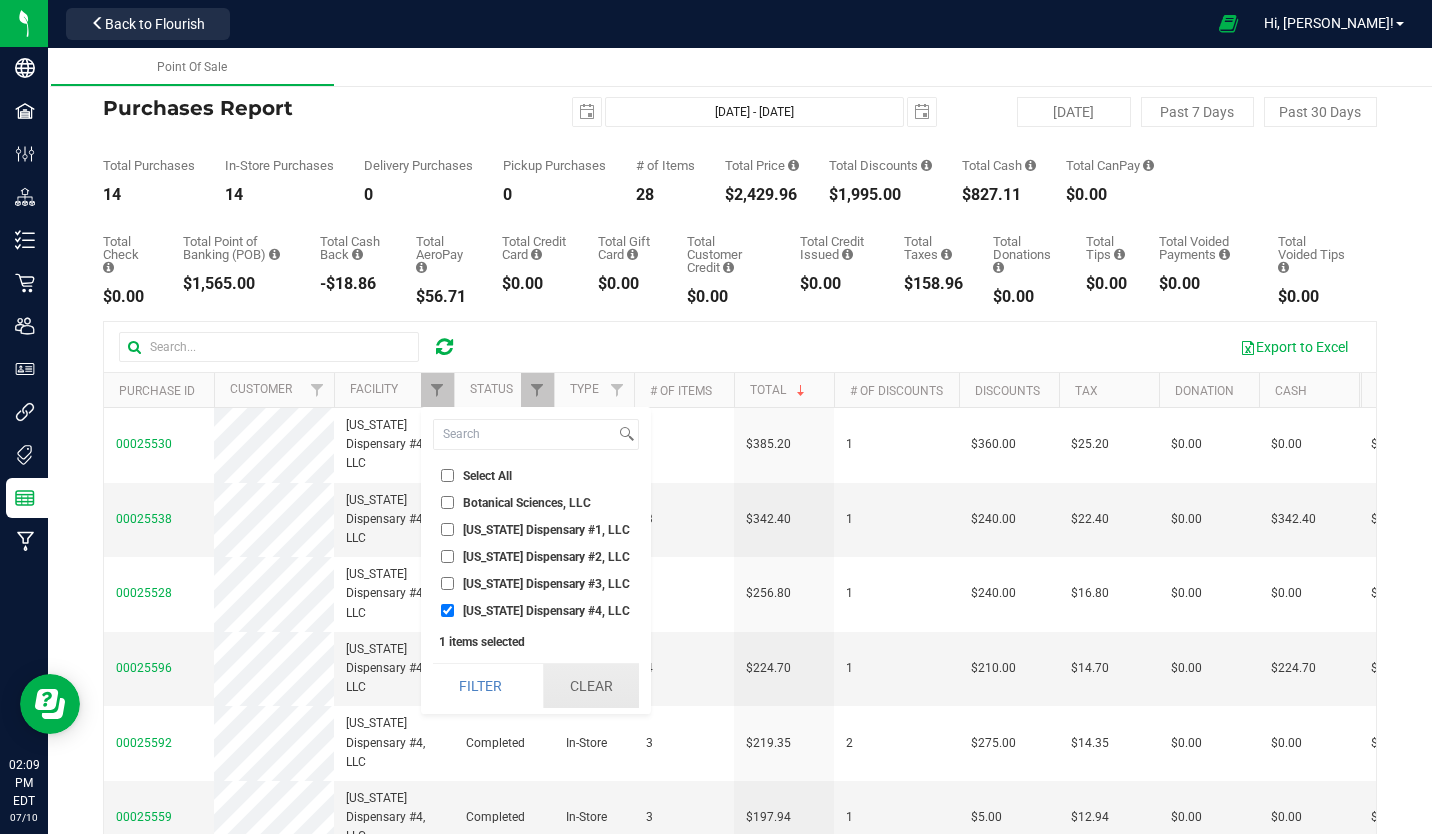 click on "Clear" at bounding box center (591, 686) 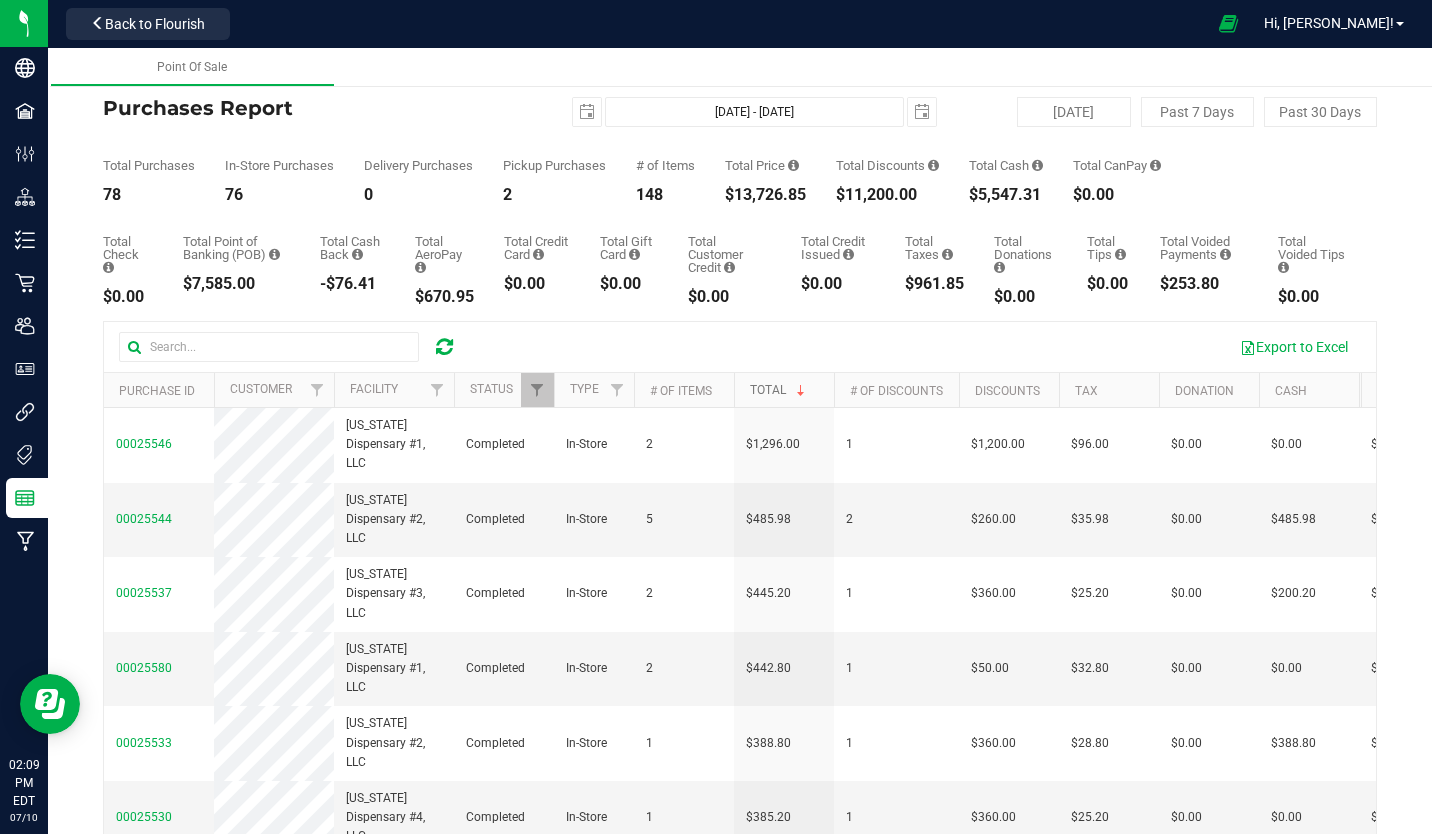click on "Total" at bounding box center (779, 390) 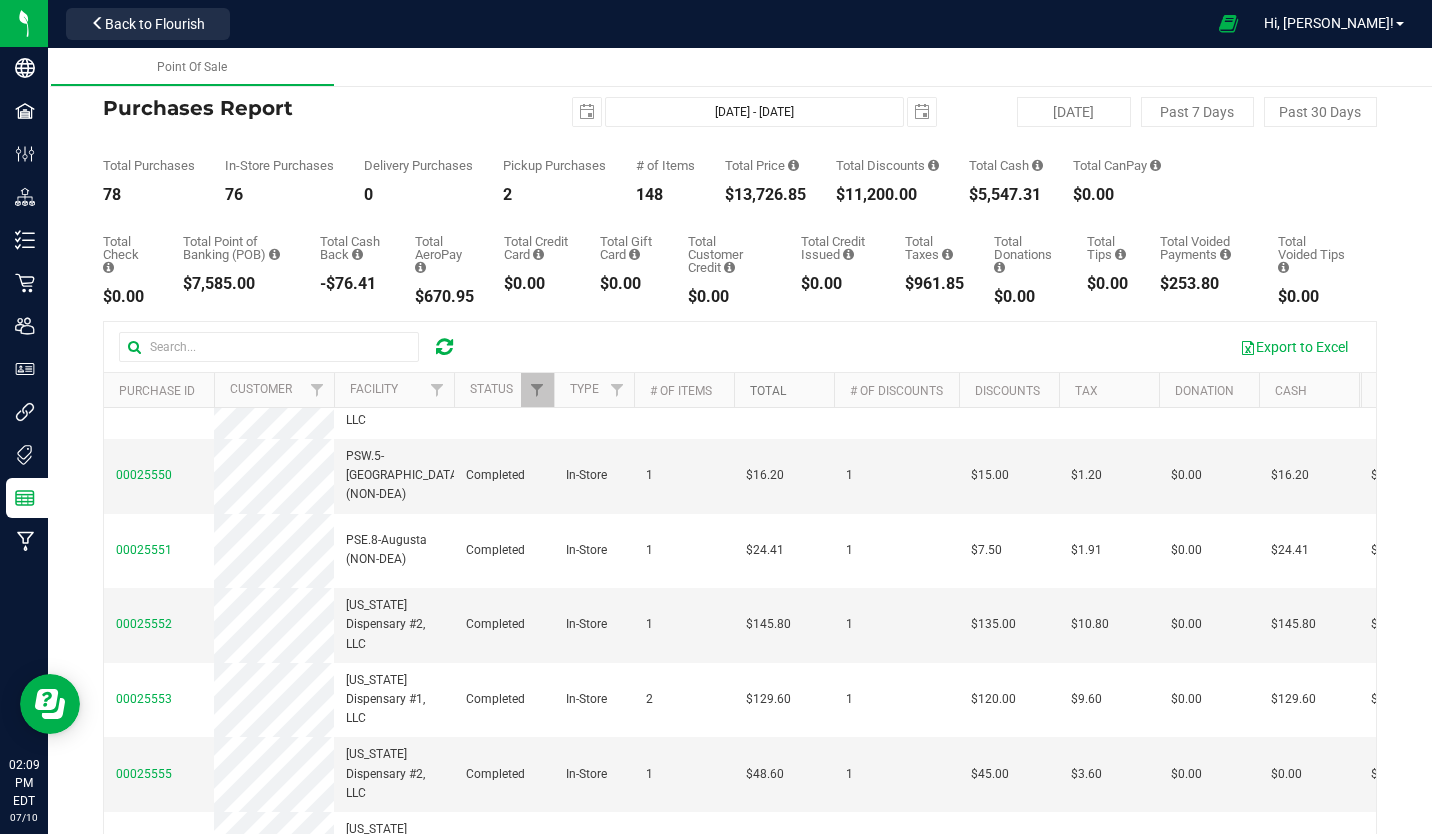 scroll, scrollTop: 1727, scrollLeft: 0, axis: vertical 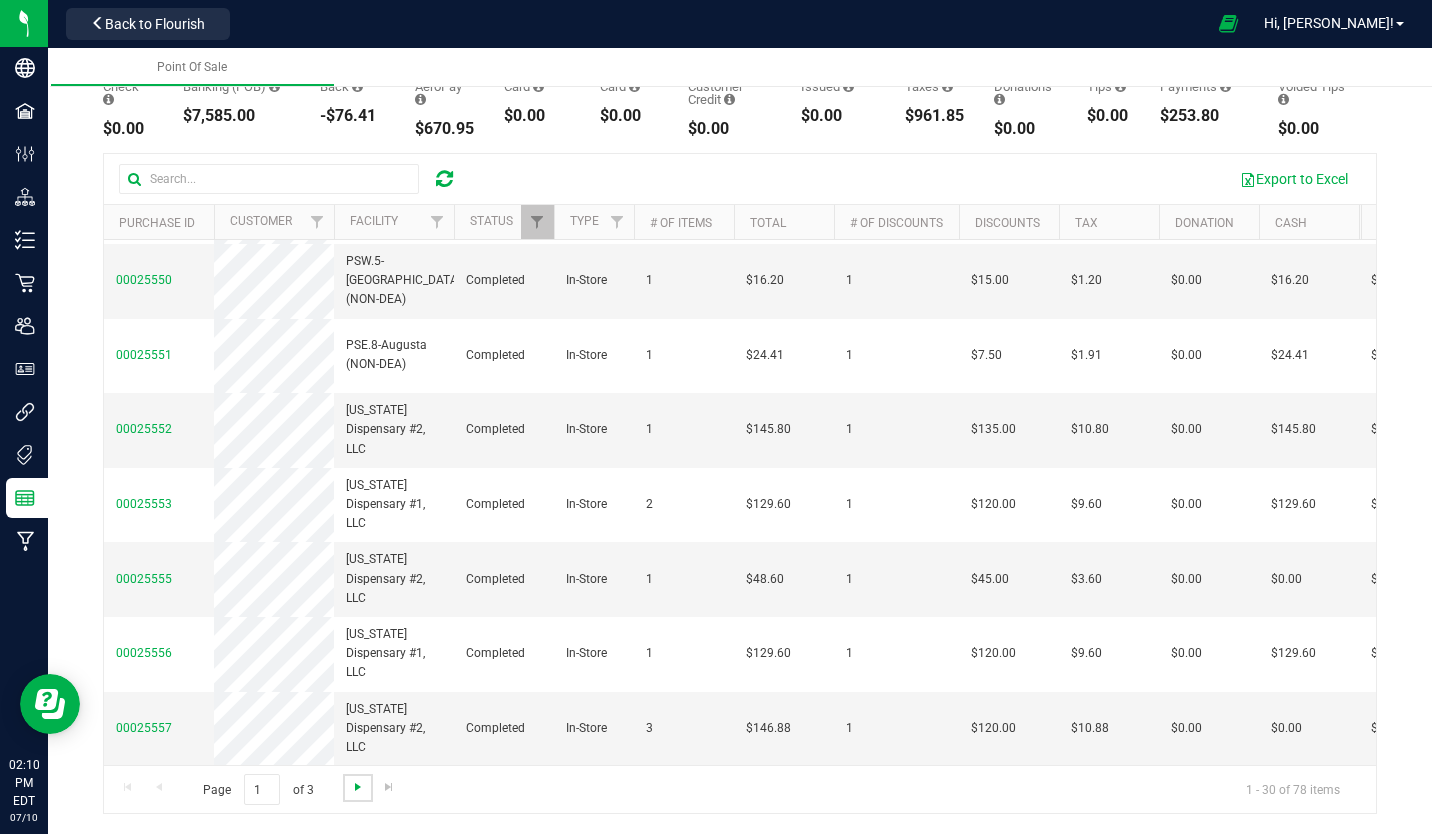 click at bounding box center [358, 787] 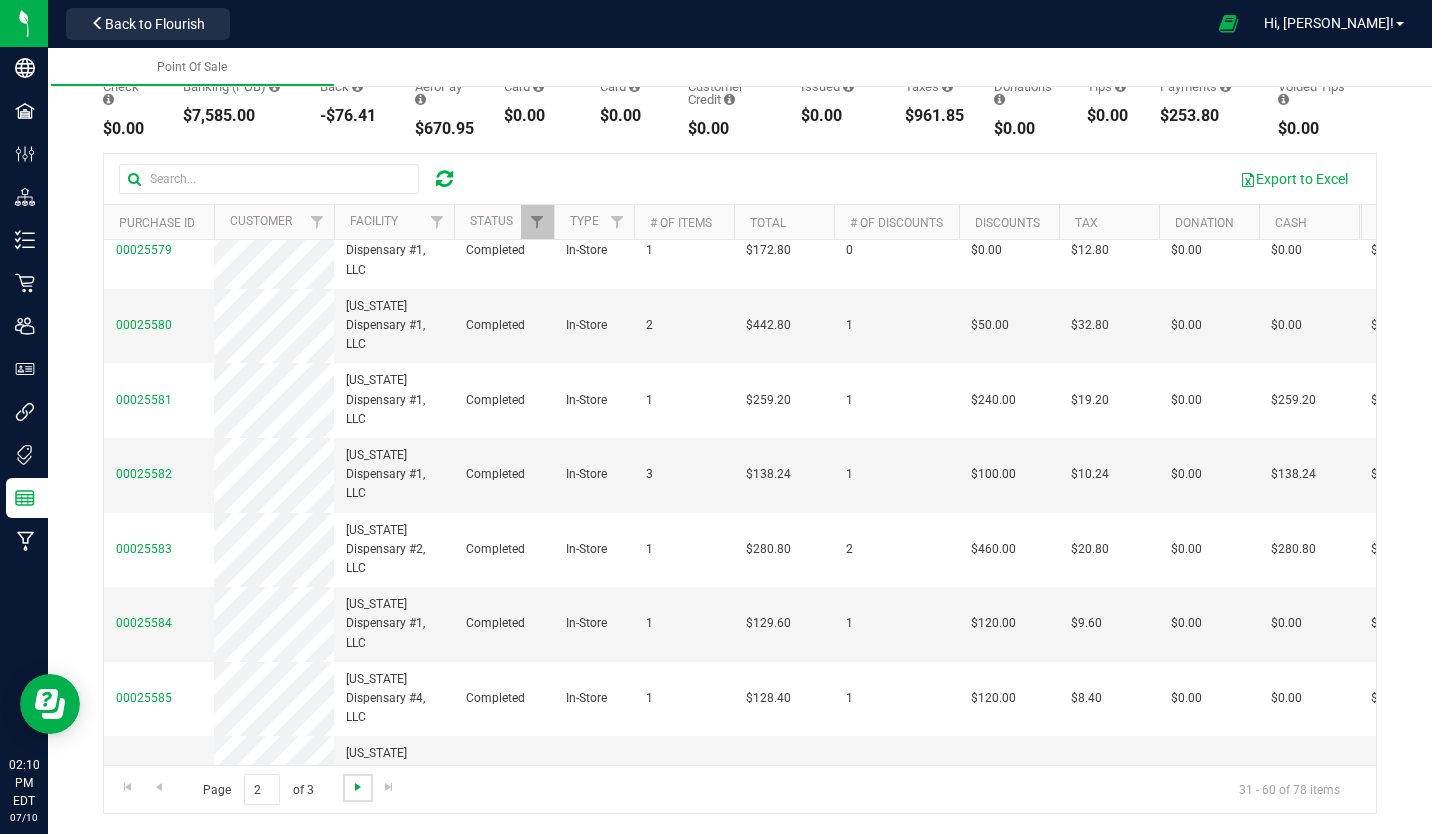 scroll, scrollTop: 1727, scrollLeft: 0, axis: vertical 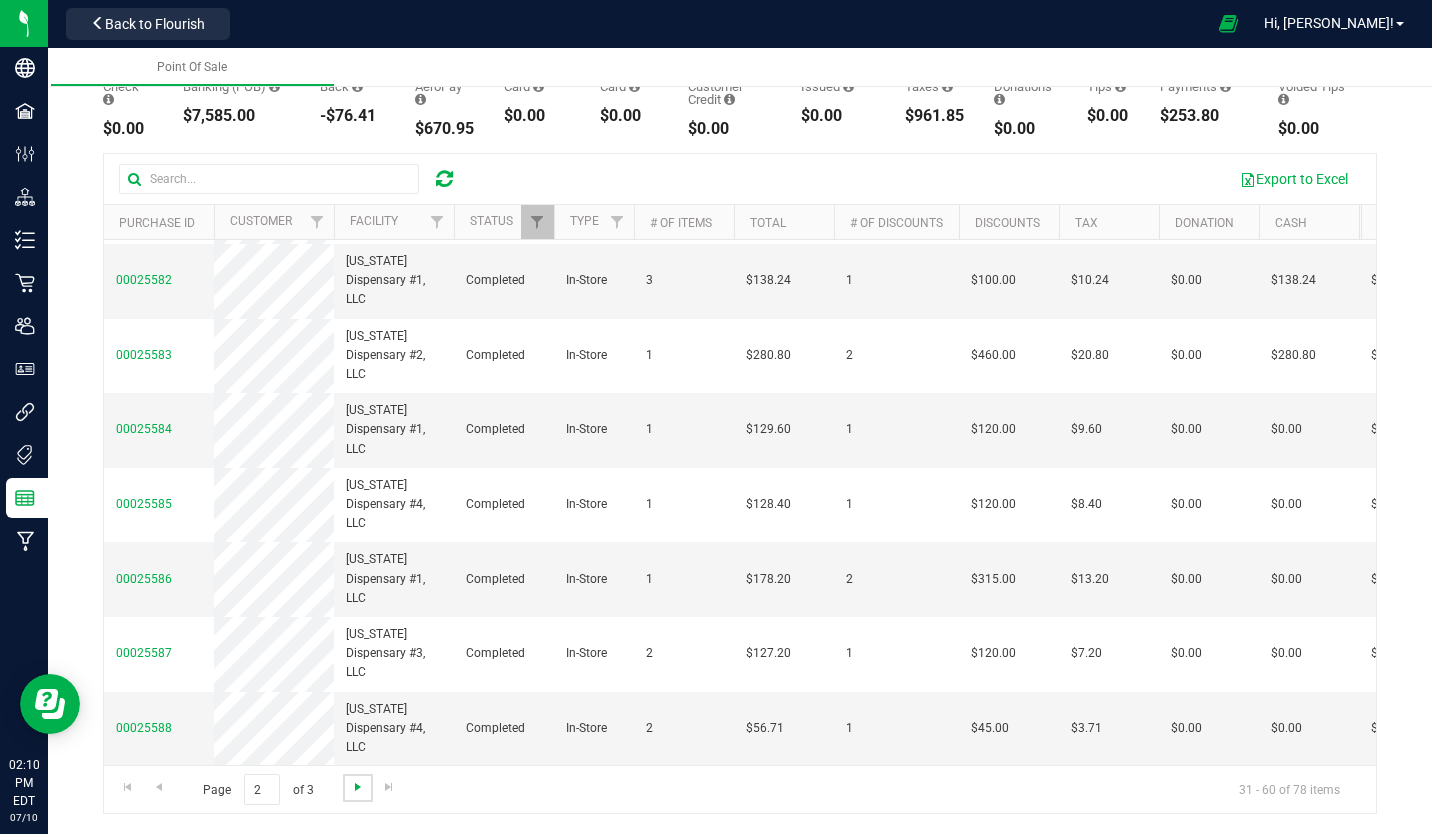 click at bounding box center [358, 787] 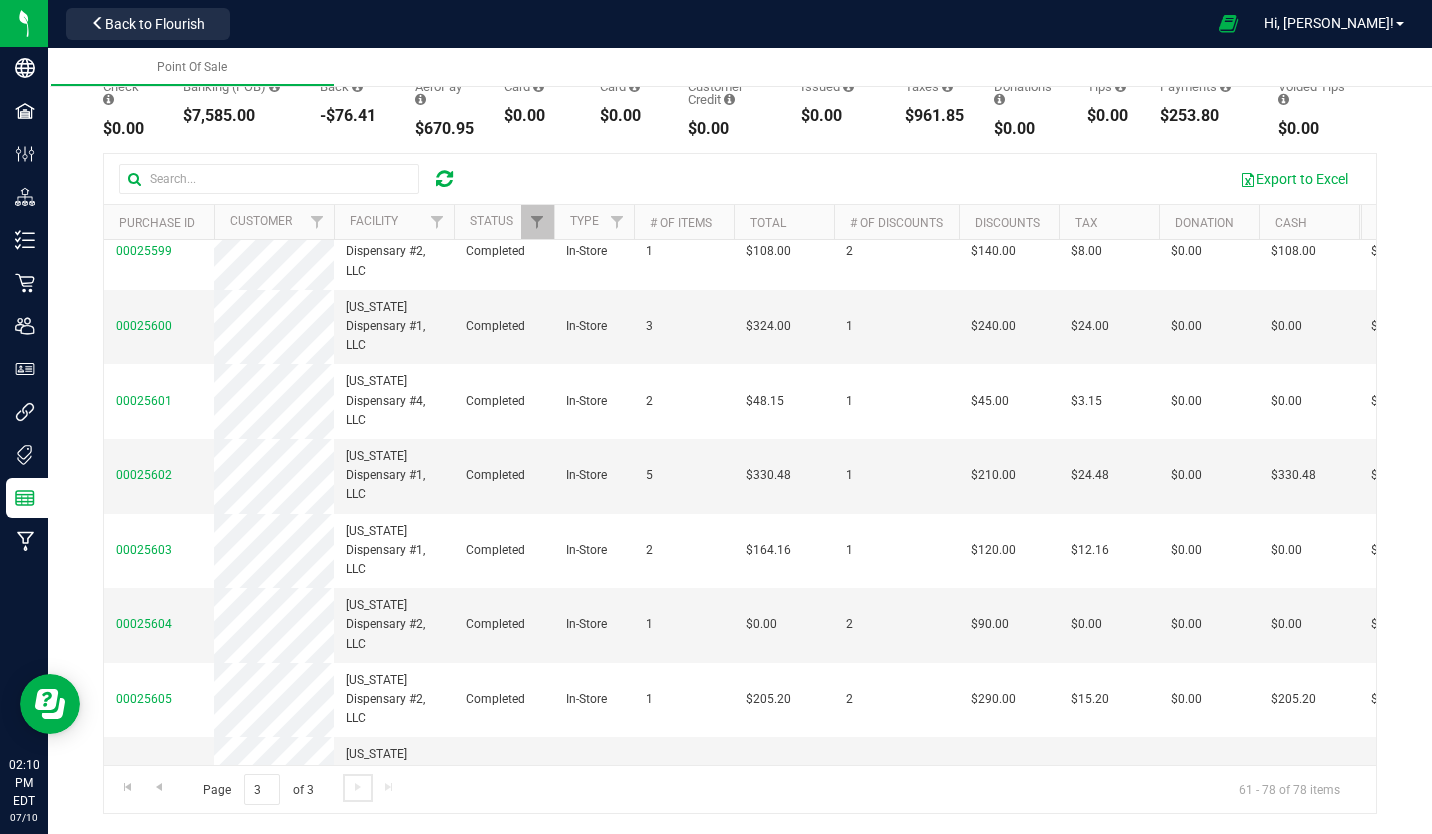 scroll, scrollTop: 831, scrollLeft: 0, axis: vertical 